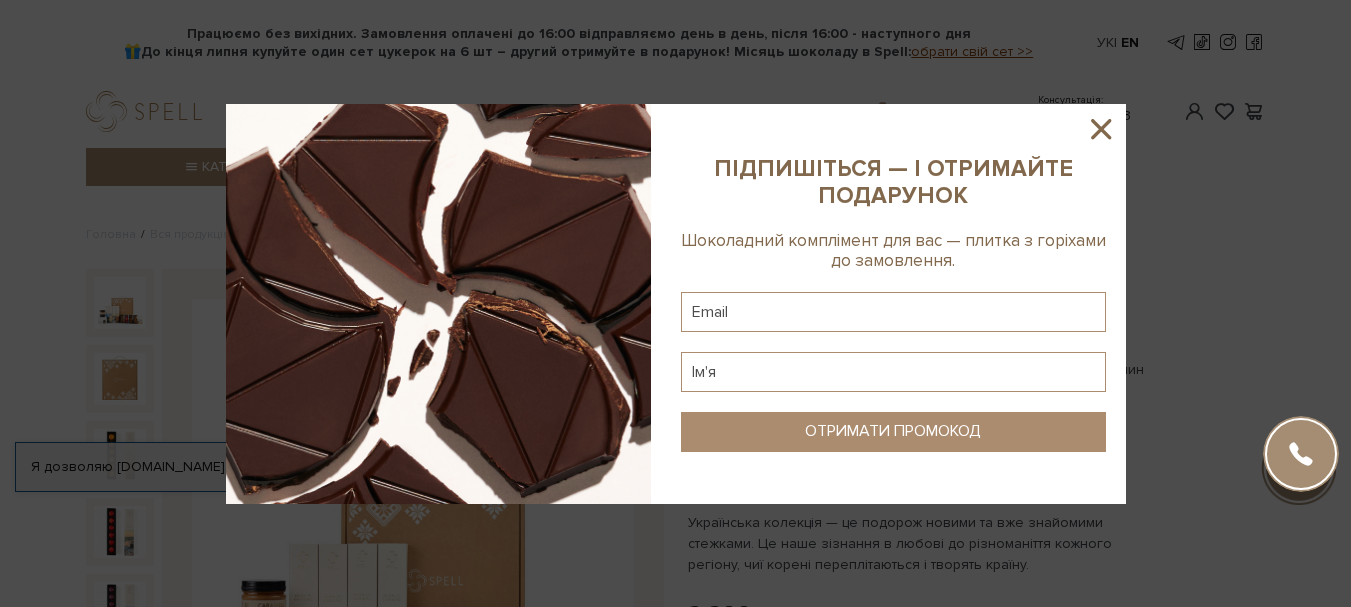 scroll, scrollTop: 0, scrollLeft: 0, axis: both 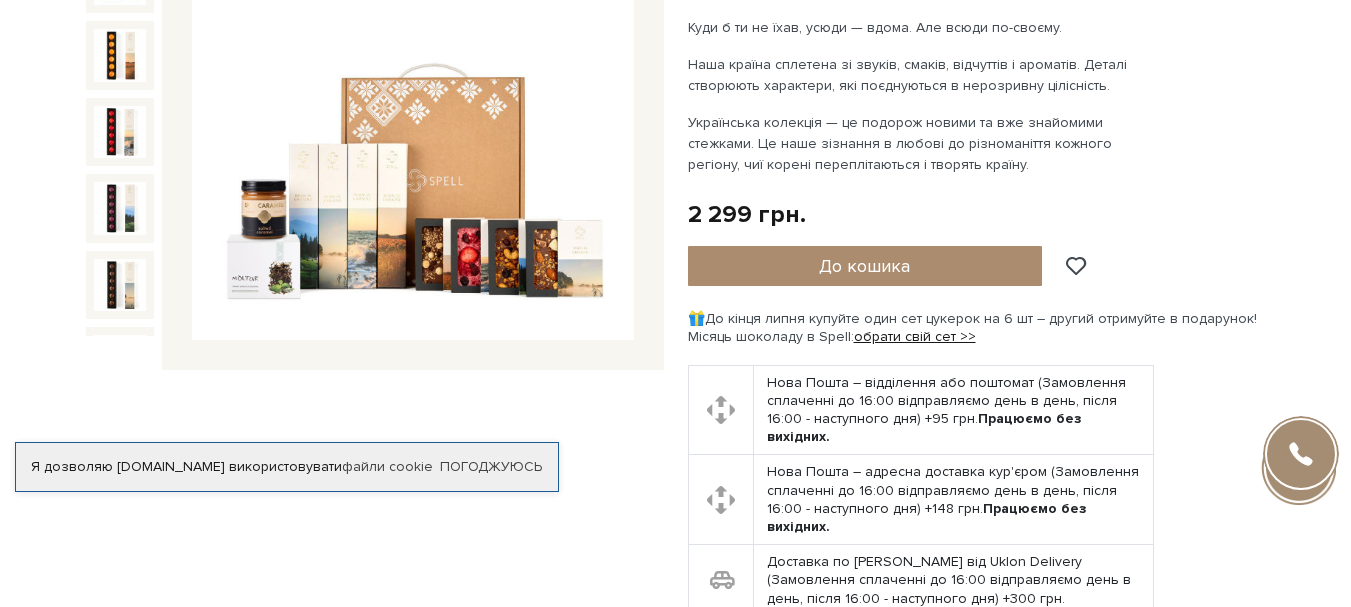 click at bounding box center [413, 120] 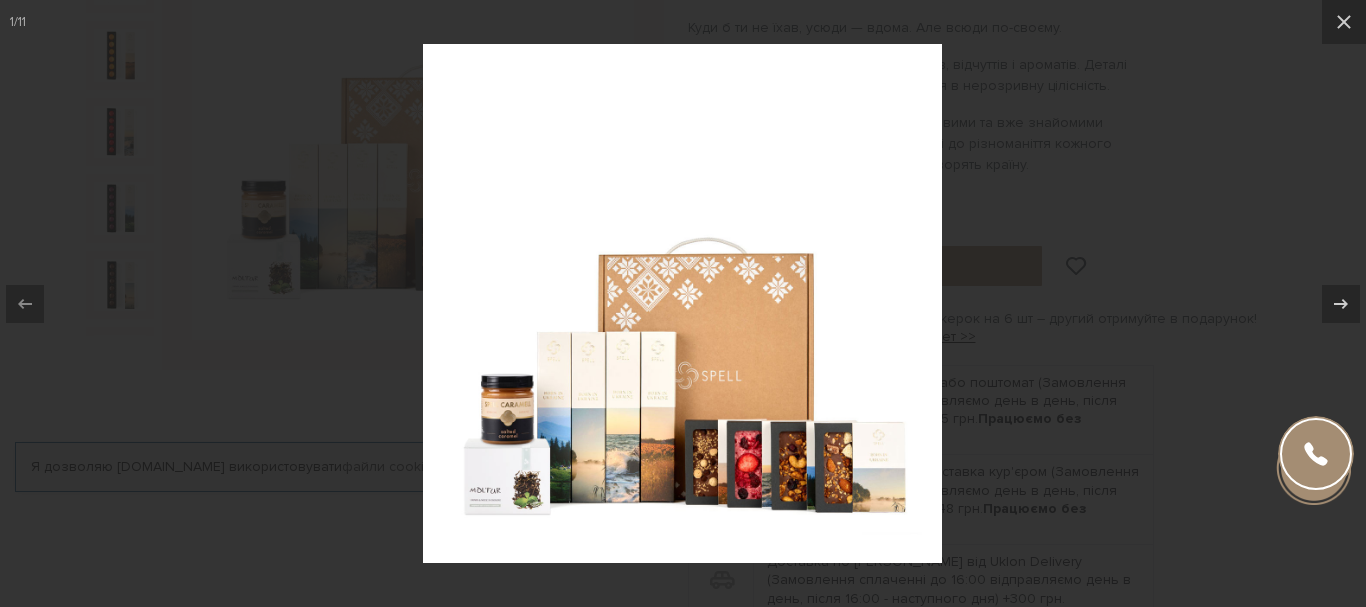 click at bounding box center (682, 303) 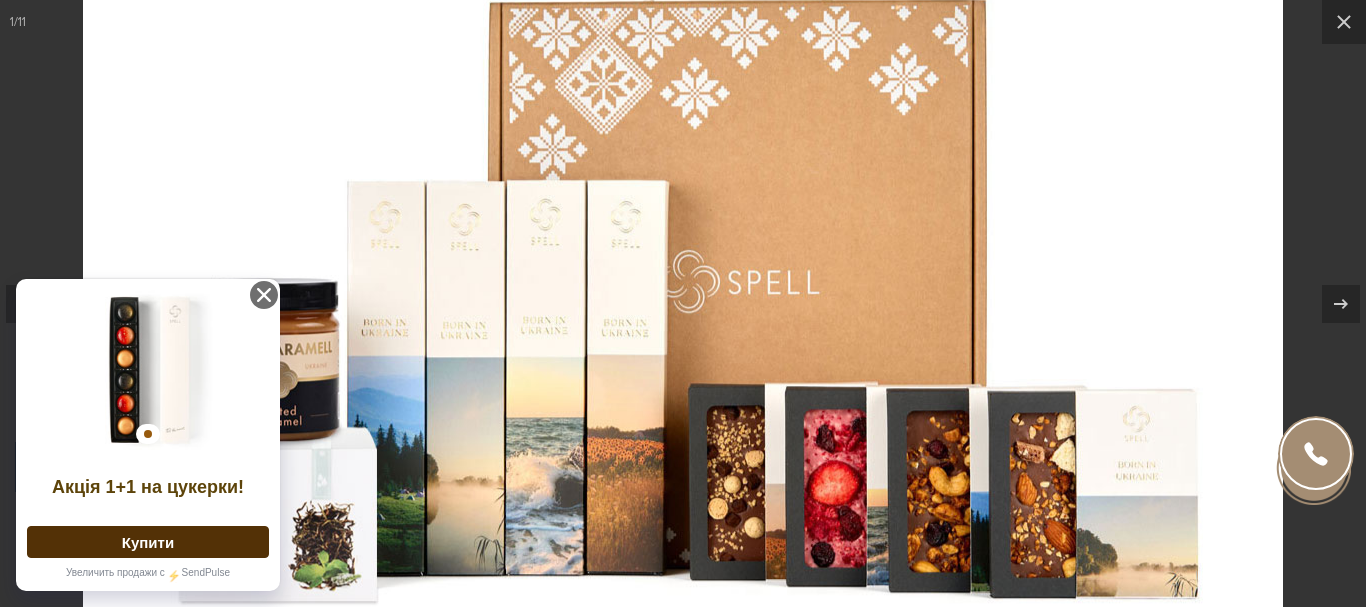 click at bounding box center (683, 115) 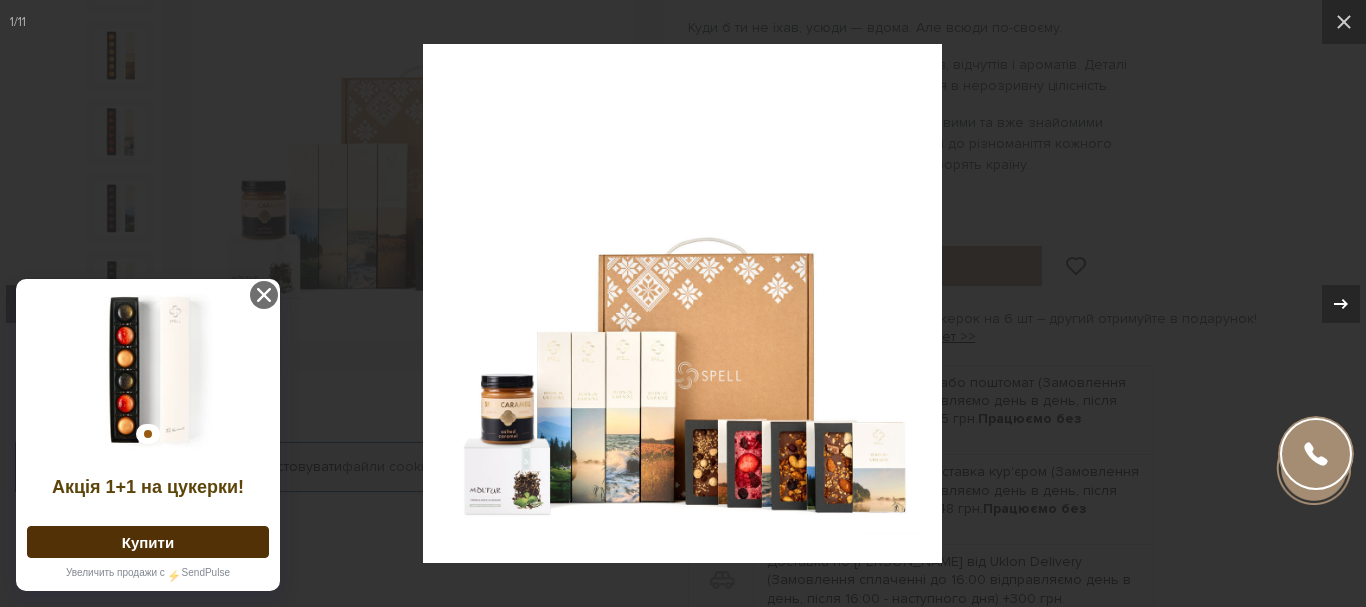 click 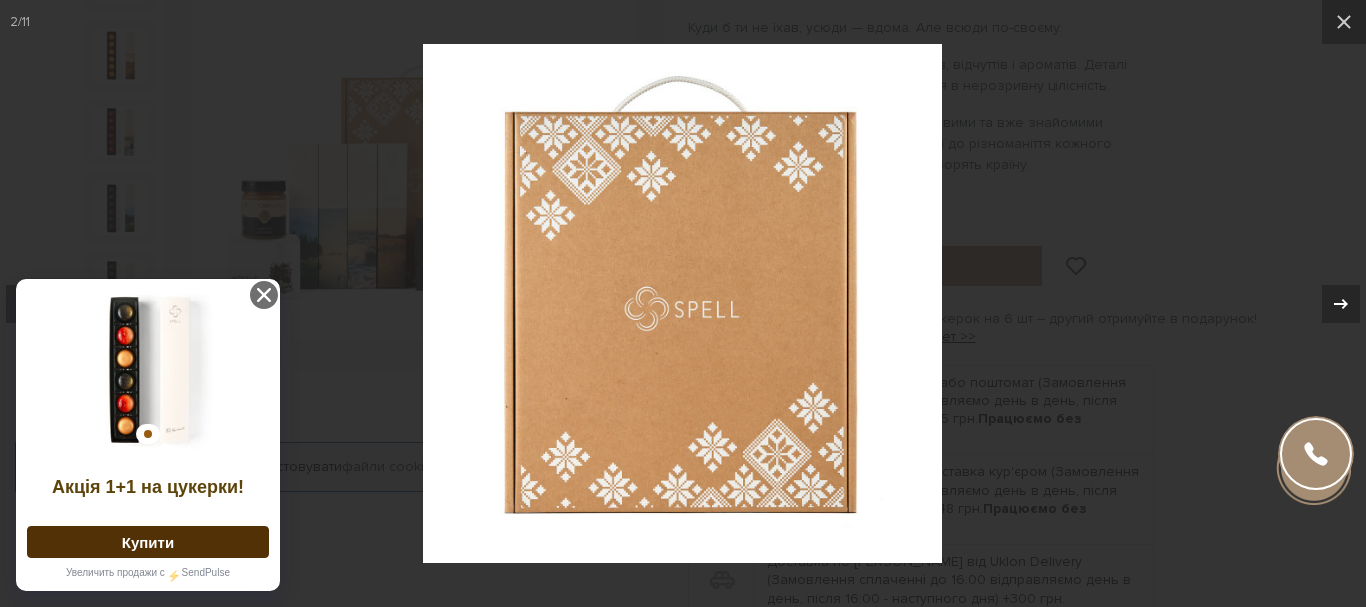 click 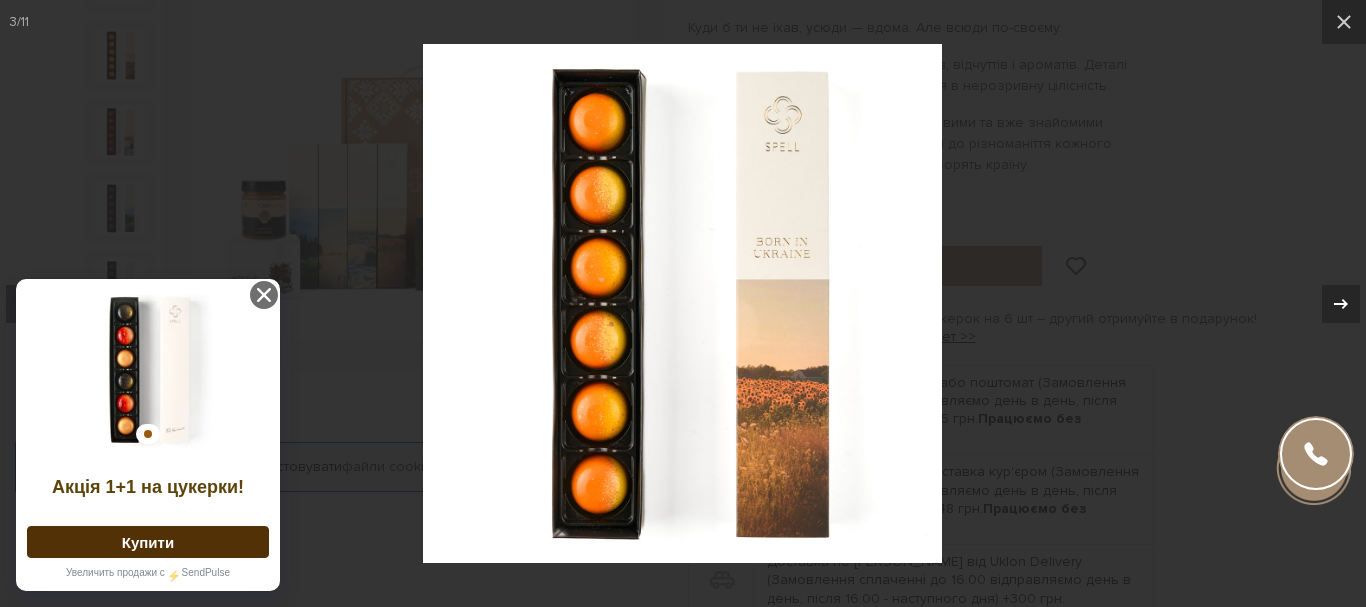 click 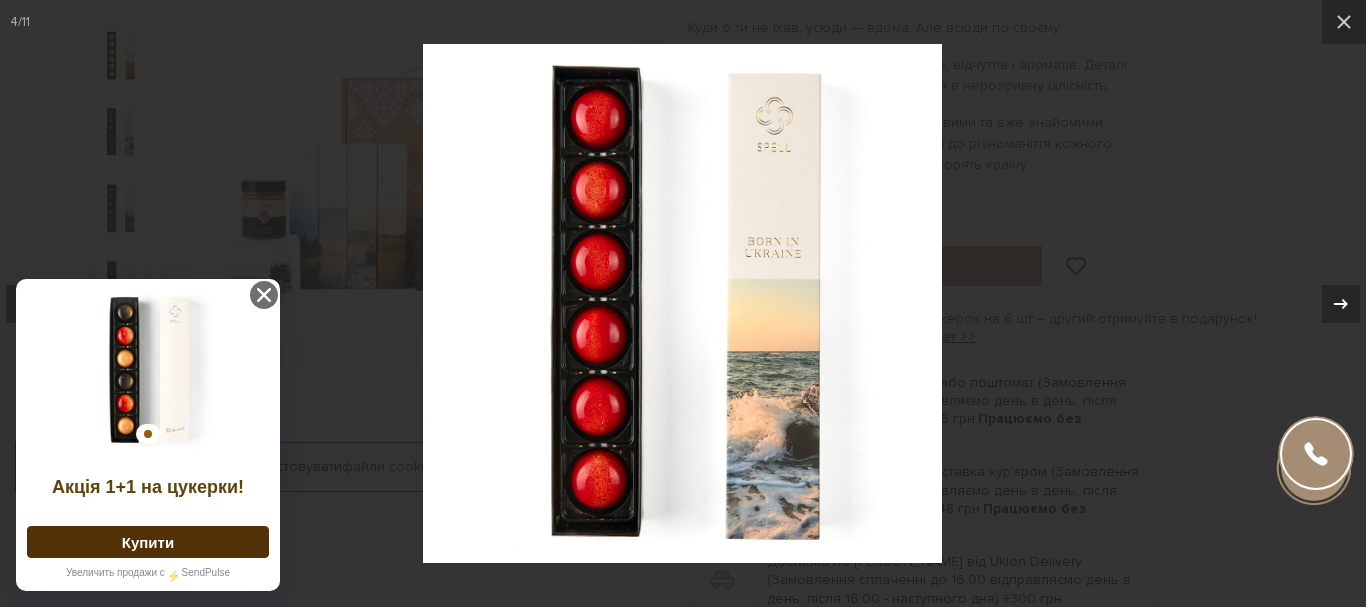click 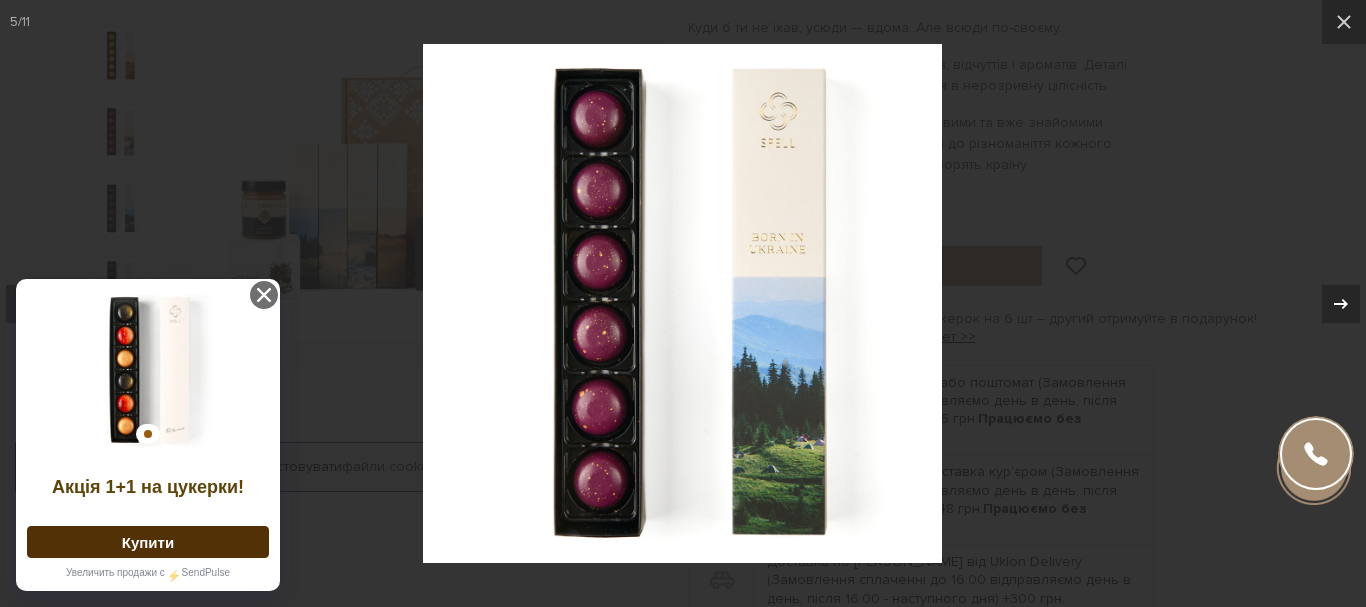 click 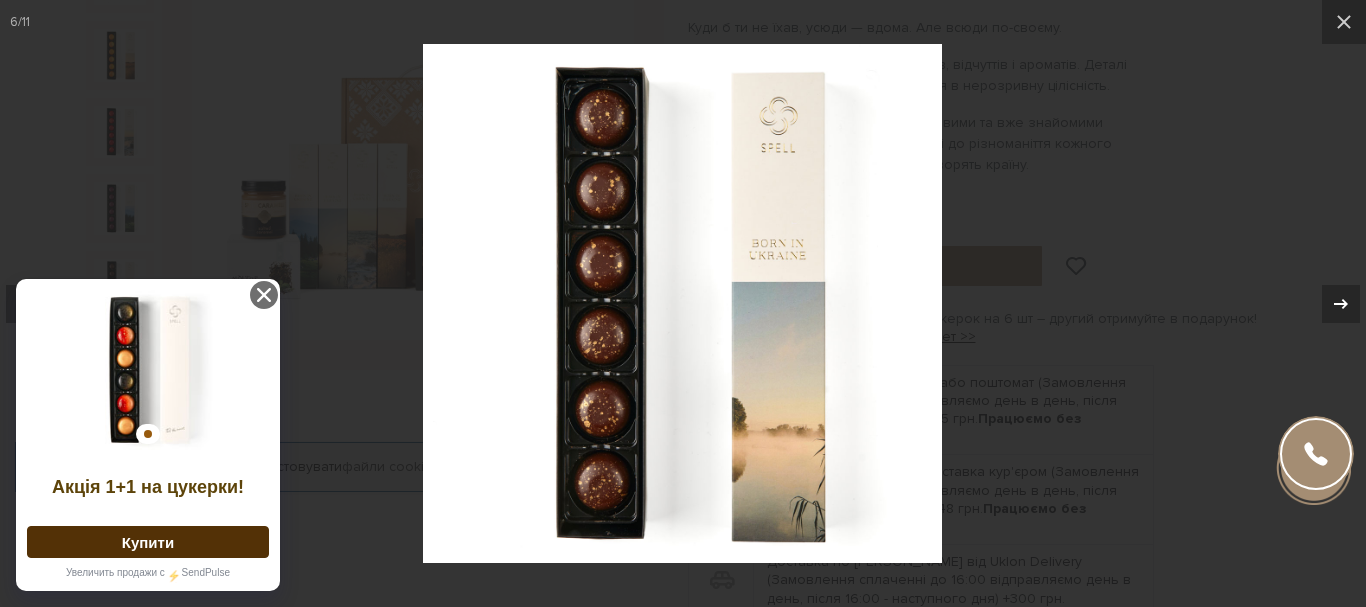 click 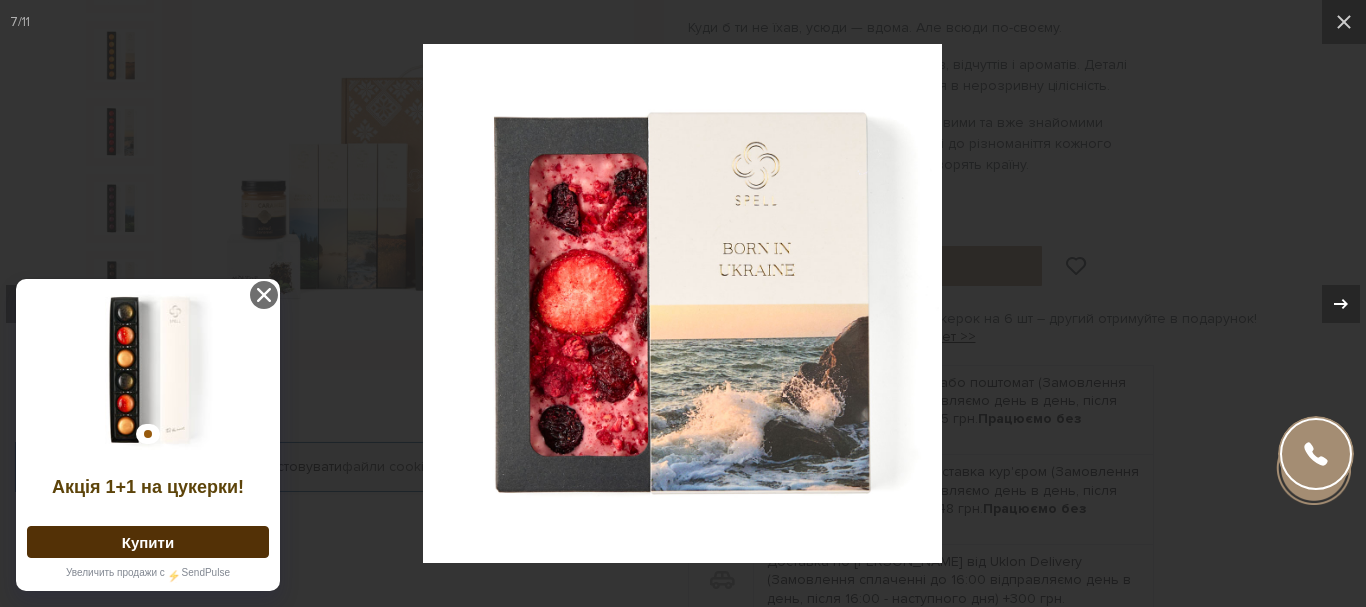 click 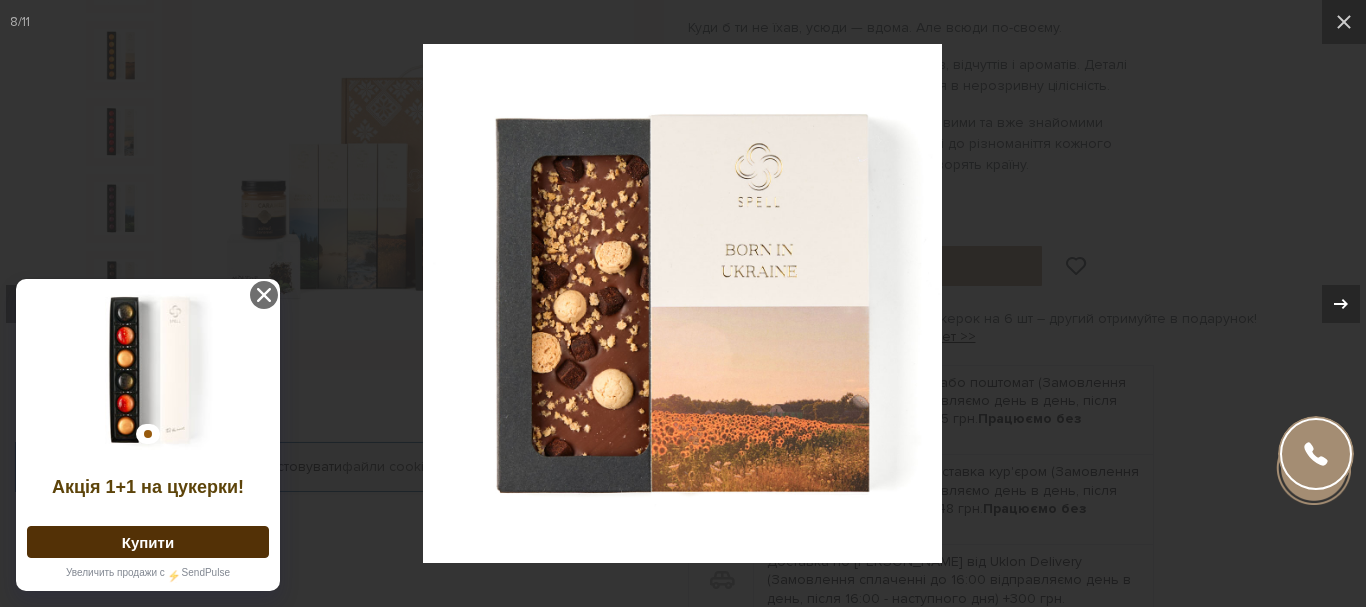 click 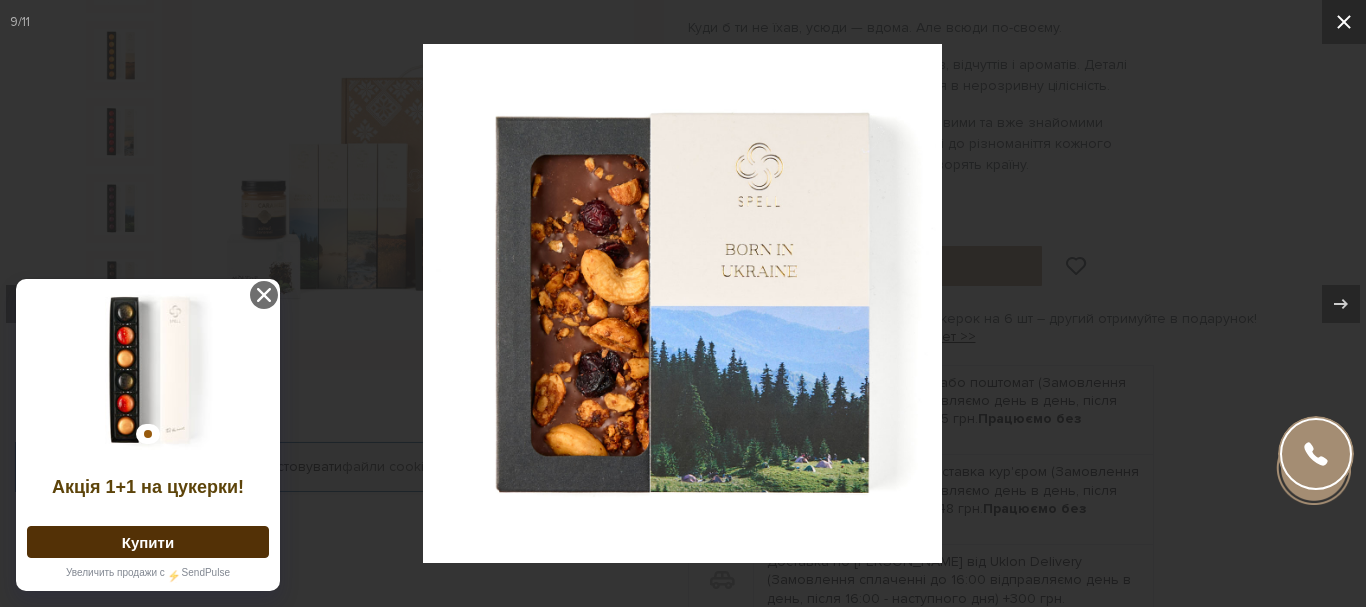 click 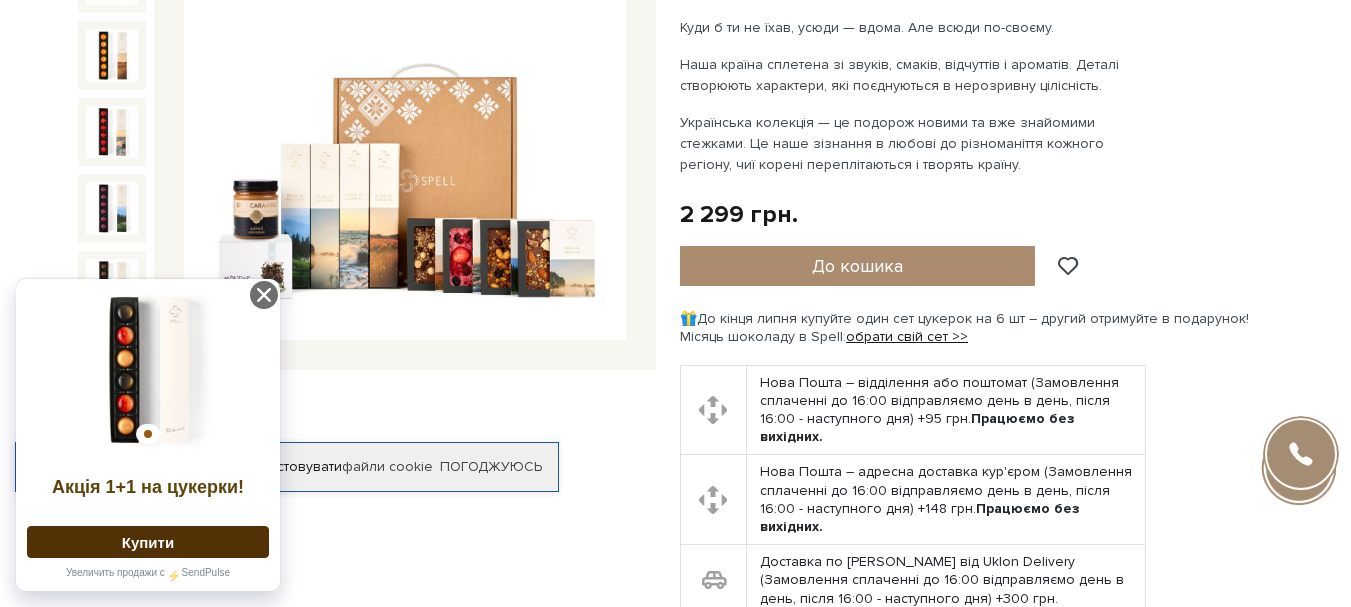 scroll, scrollTop: 317, scrollLeft: 0, axis: vertical 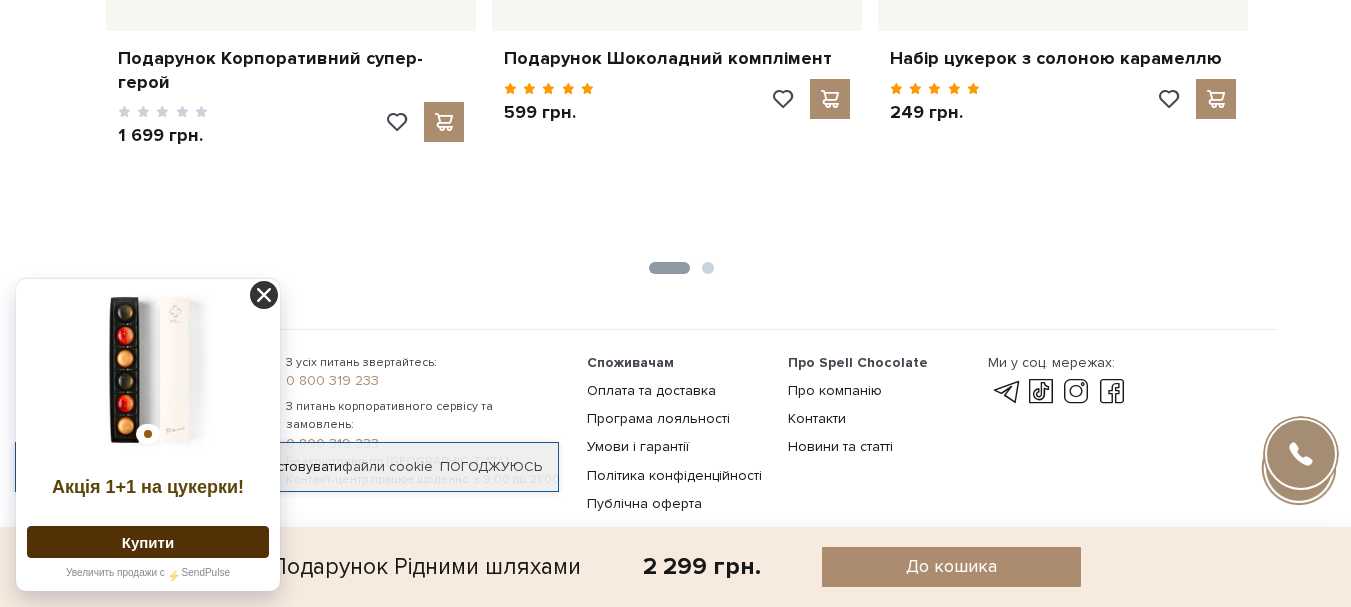 click 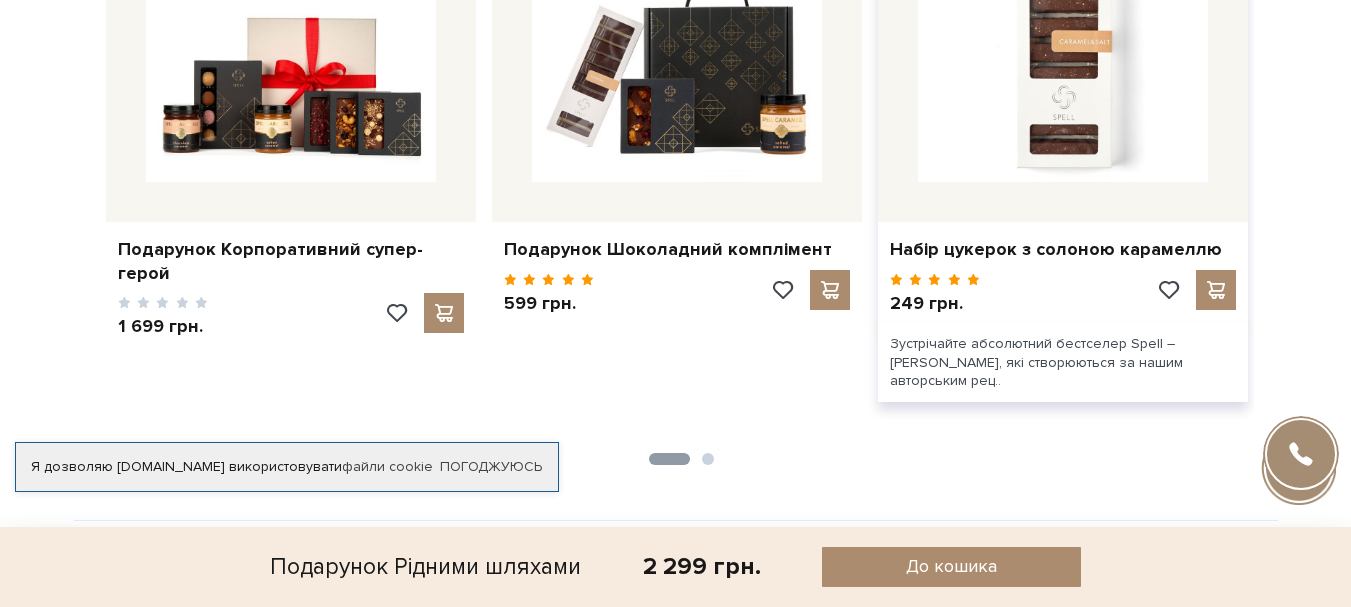 scroll, scrollTop: 2069, scrollLeft: 0, axis: vertical 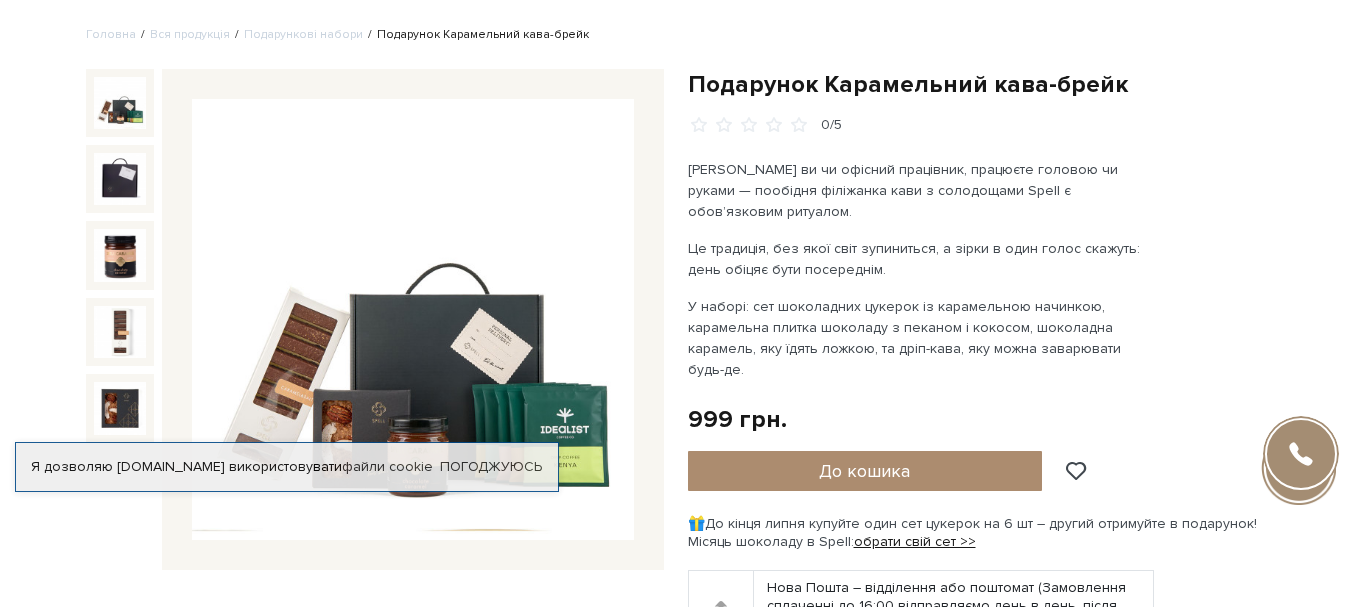 click at bounding box center [413, 320] 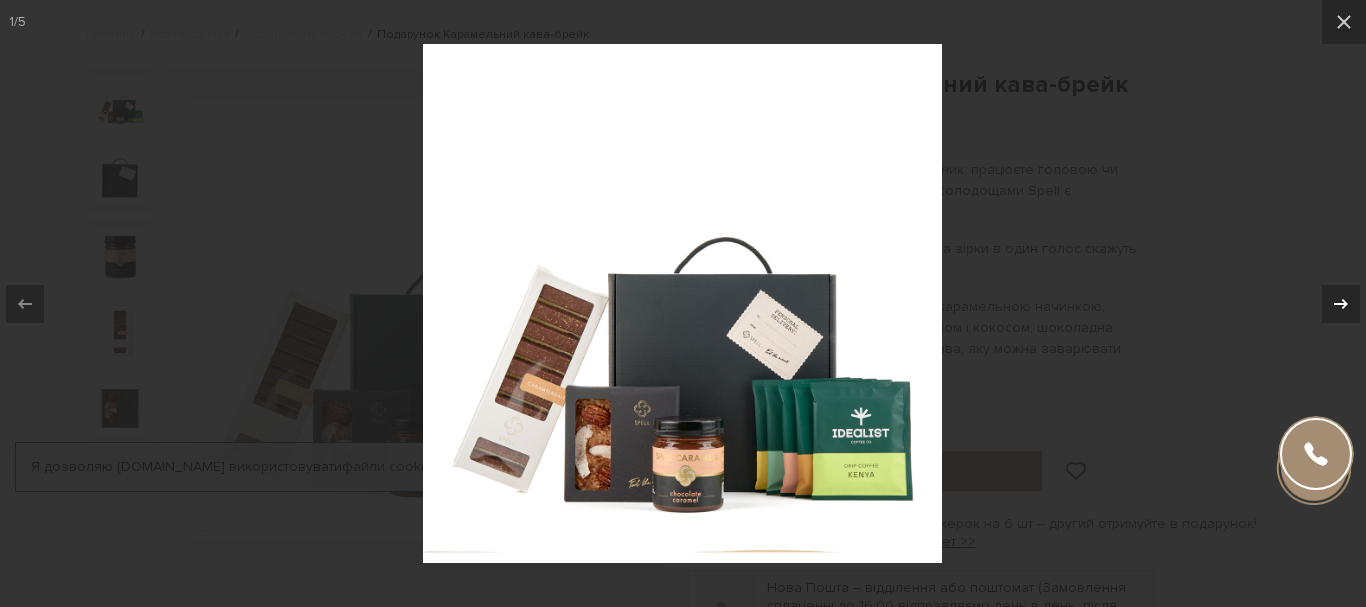 click 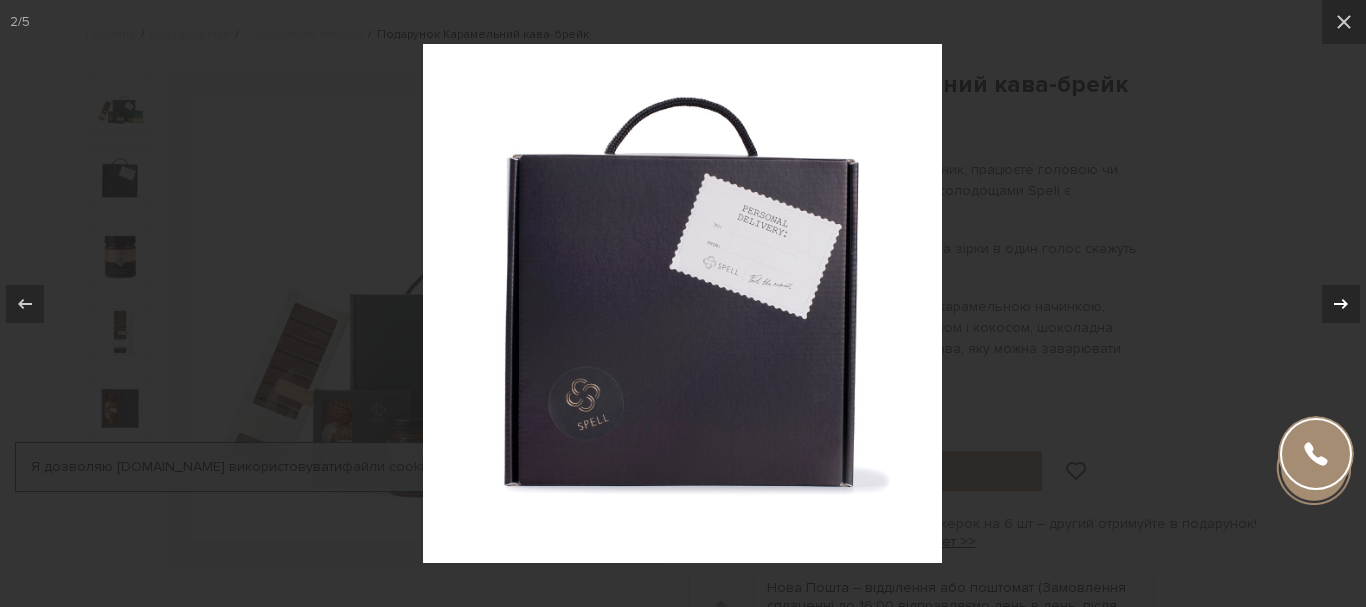 click 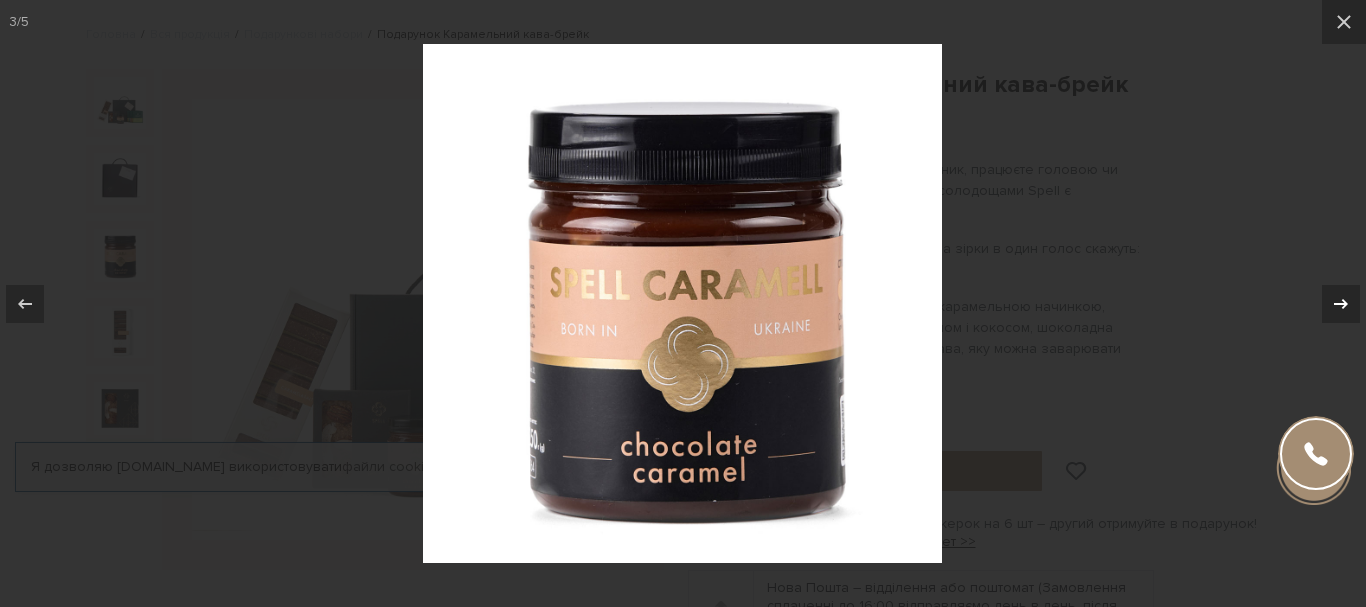 click 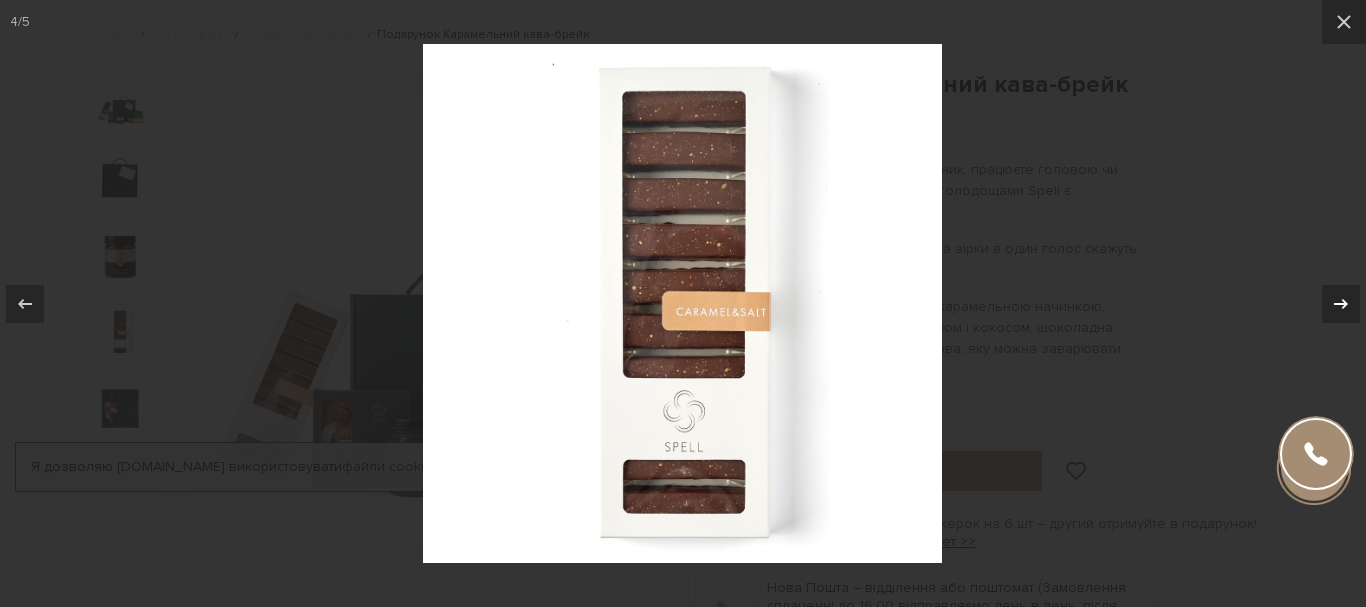 click 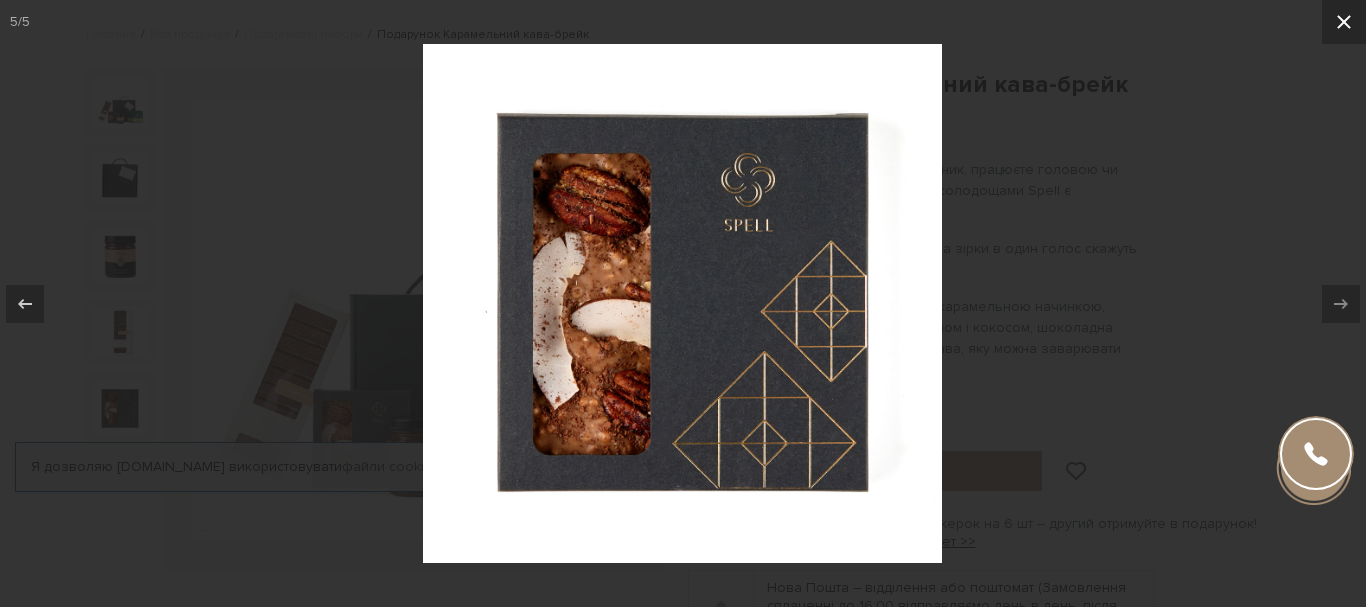 click 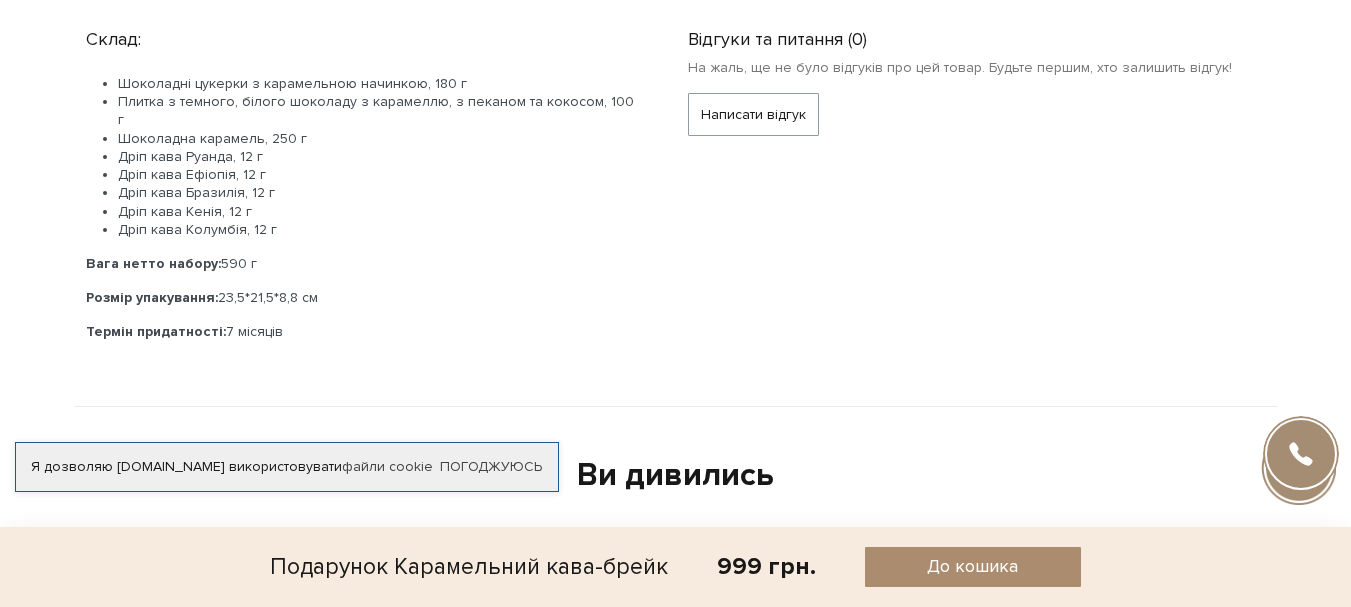 scroll, scrollTop: 1000, scrollLeft: 0, axis: vertical 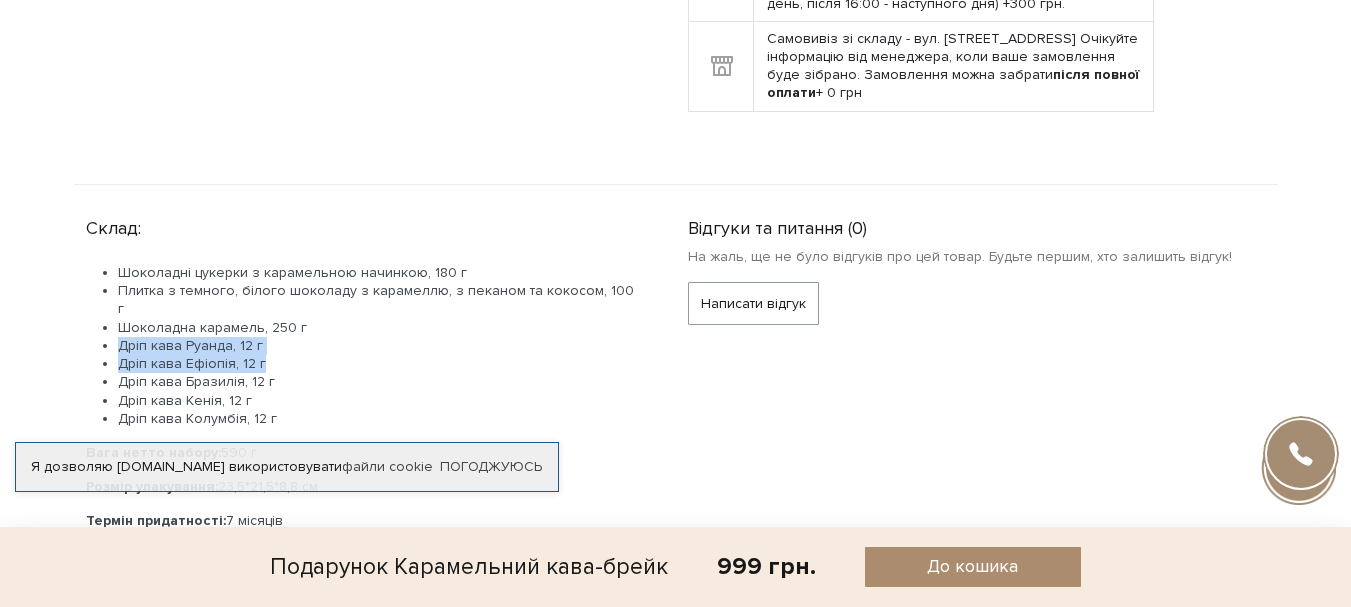 drag, startPoint x: 260, startPoint y: 281, endPoint x: 104, endPoint y: 273, distance: 156.20499 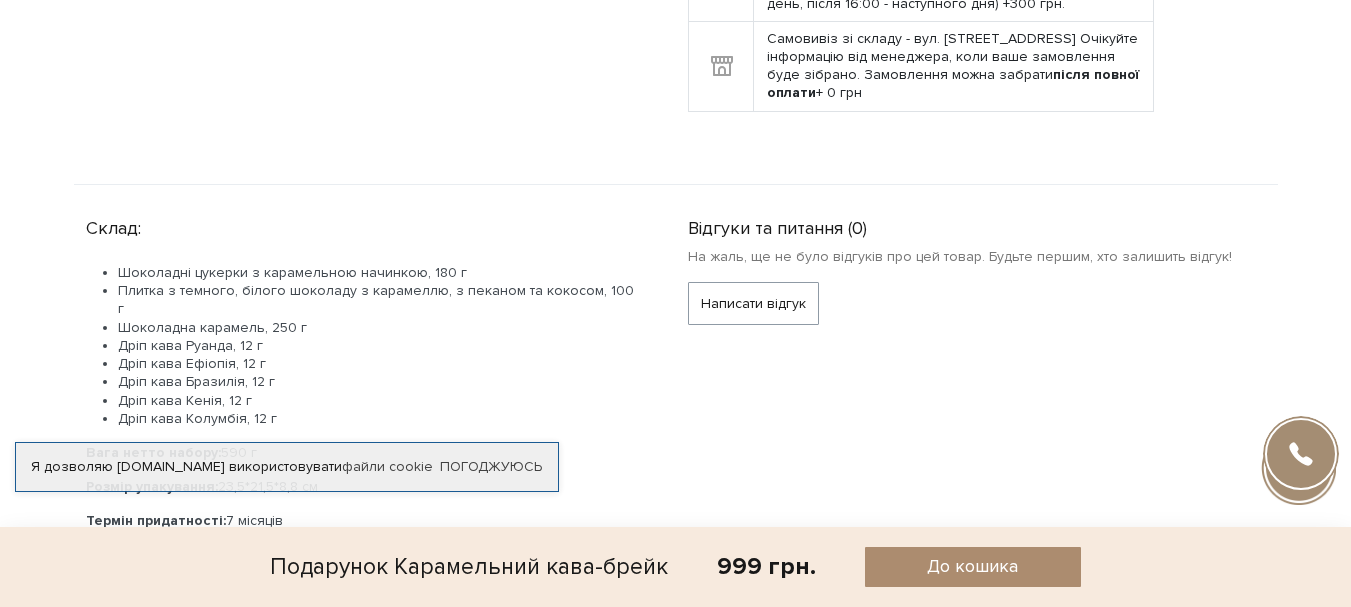 click on "Дріп кава Бразилія, 12 г" at bounding box center [379, 382] 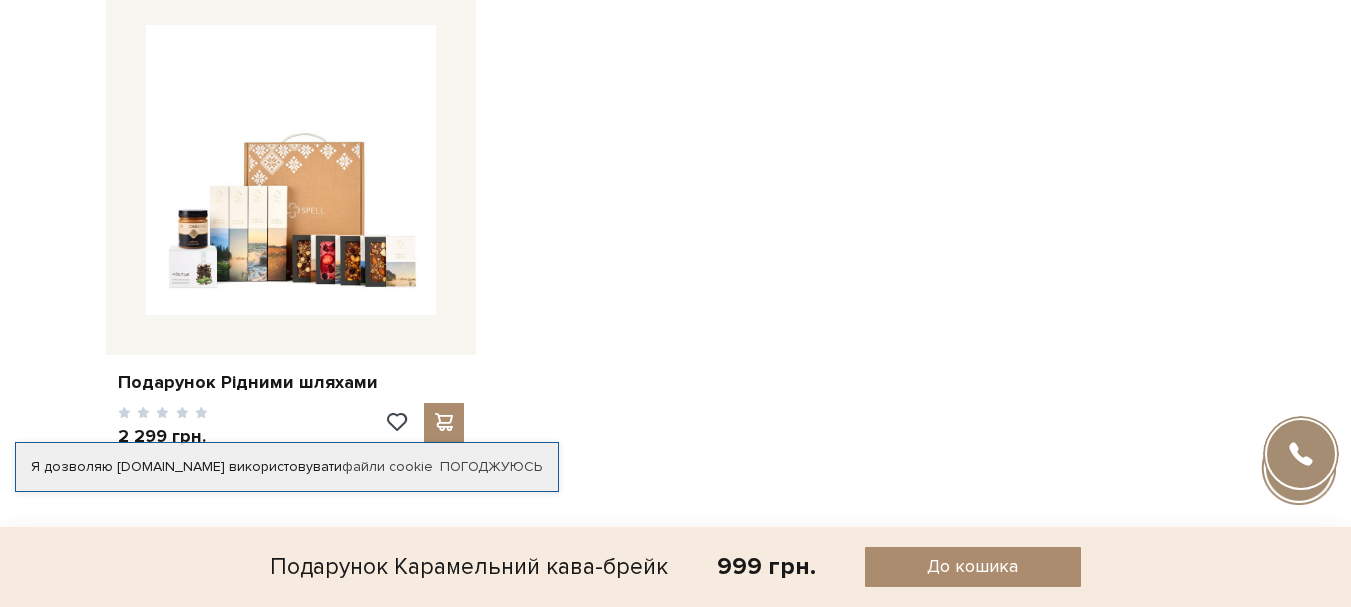 scroll, scrollTop: 1800, scrollLeft: 0, axis: vertical 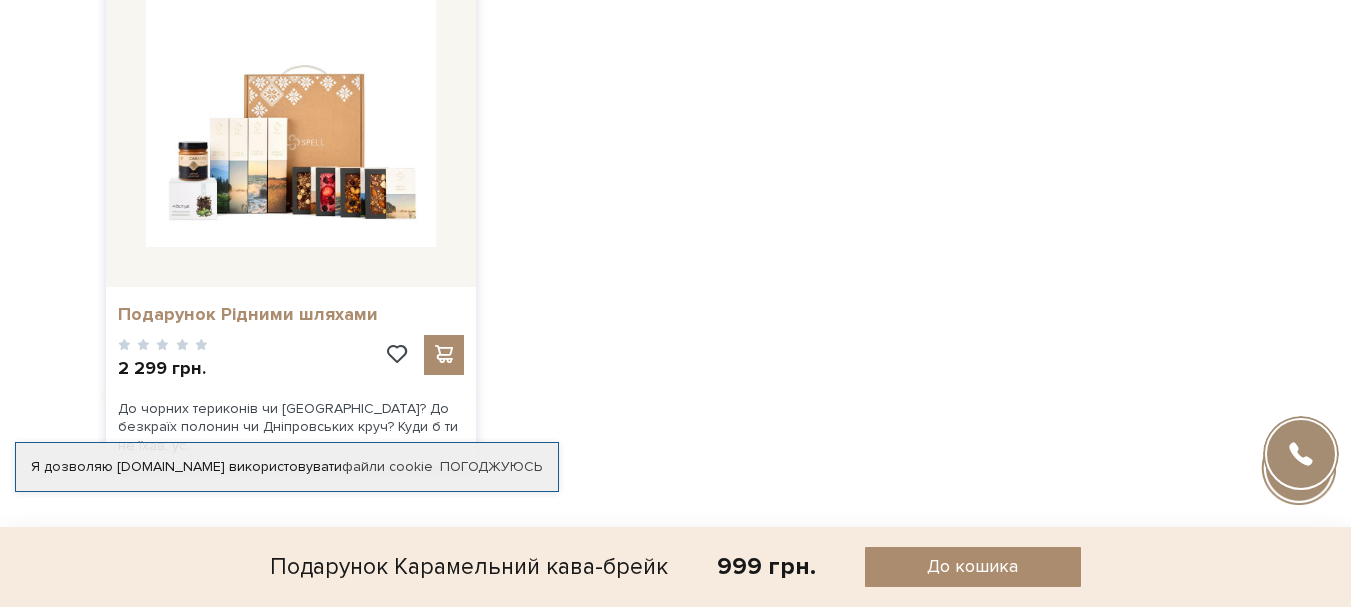 click on "Подарунок Рідними шляхами" at bounding box center [291, 314] 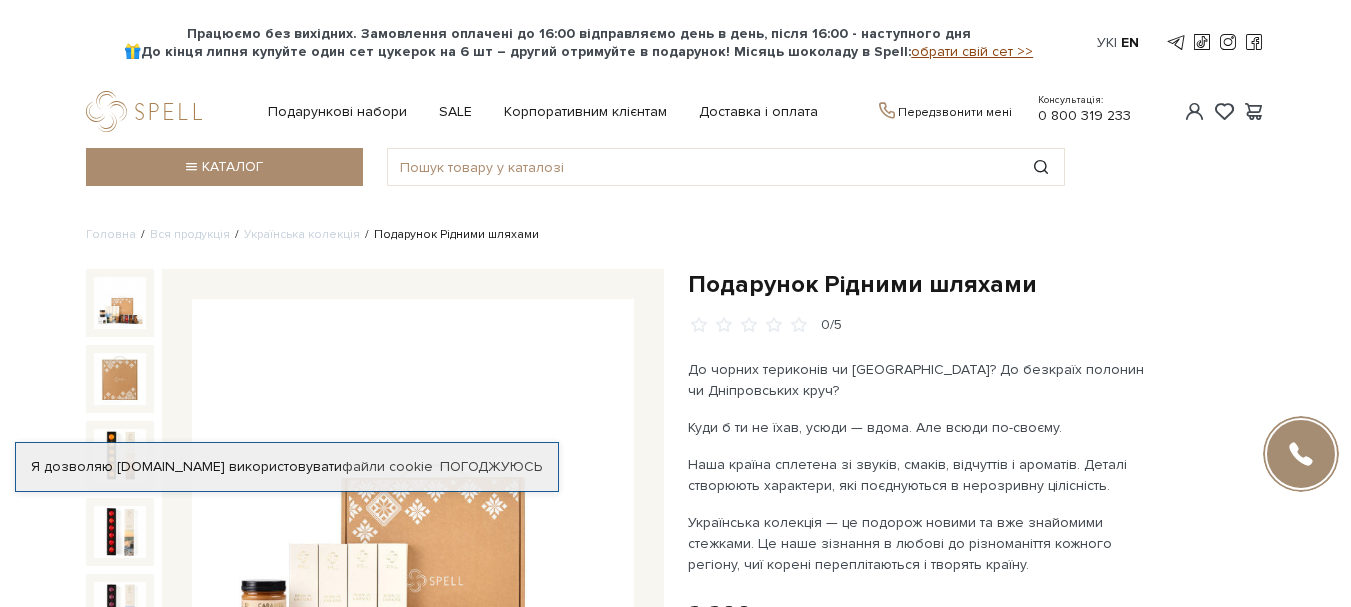 click at bounding box center [413, 520] 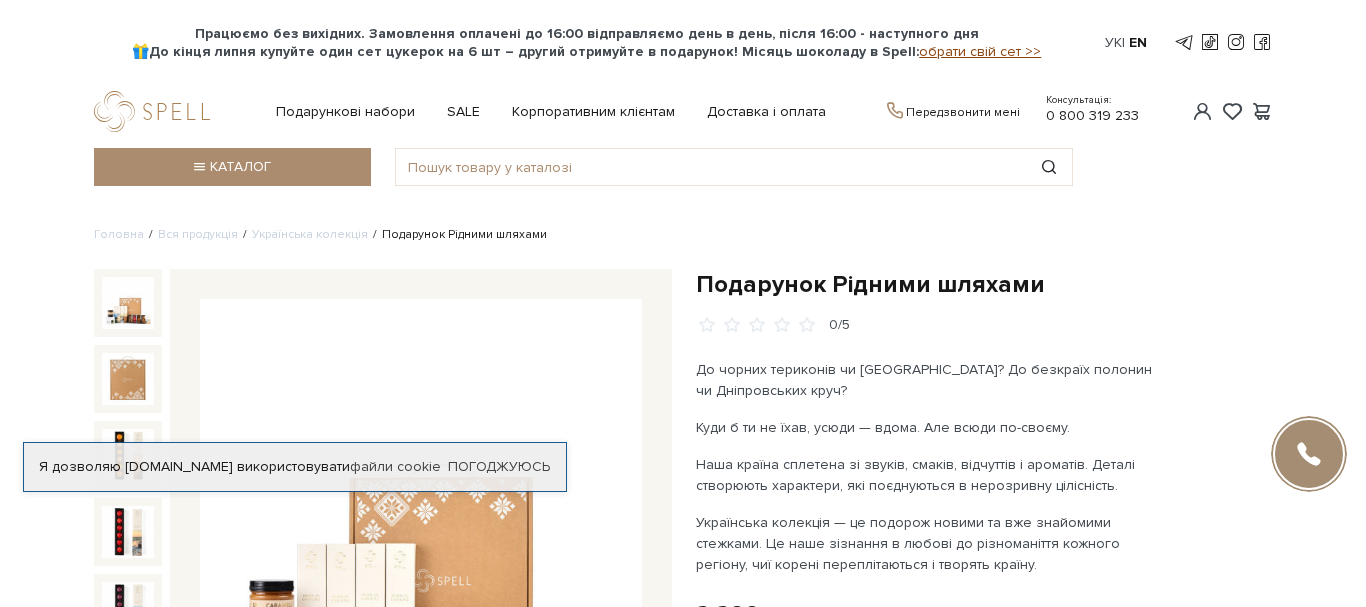 scroll, scrollTop: 300, scrollLeft: 0, axis: vertical 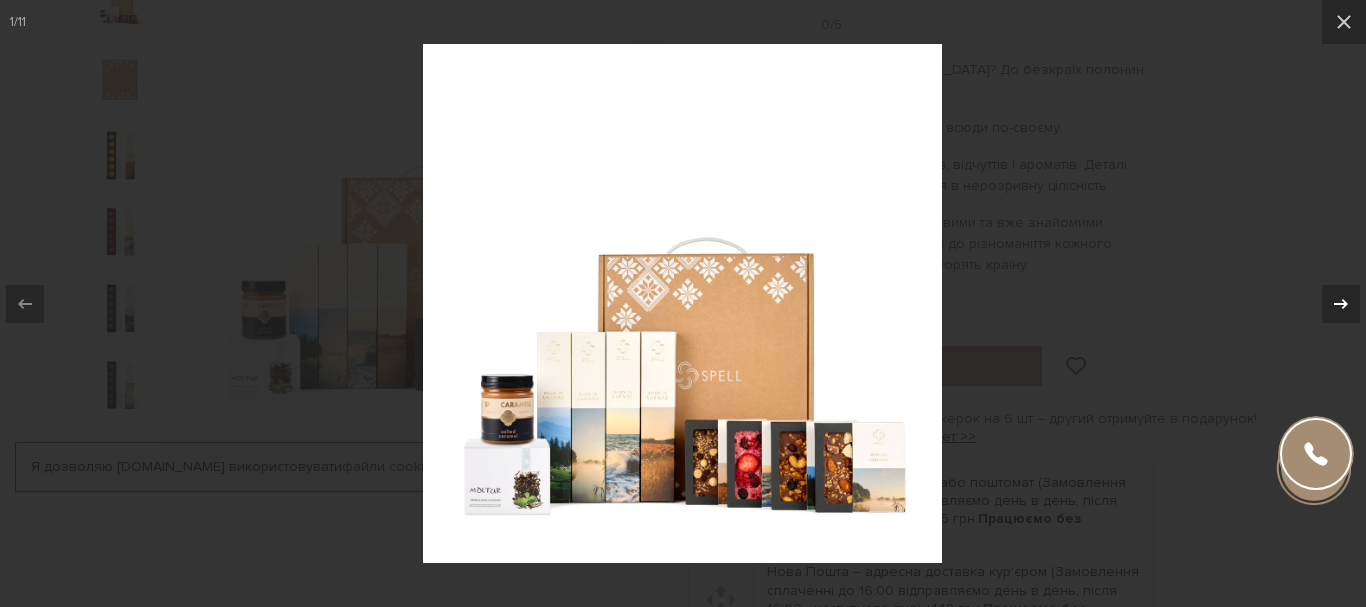 click 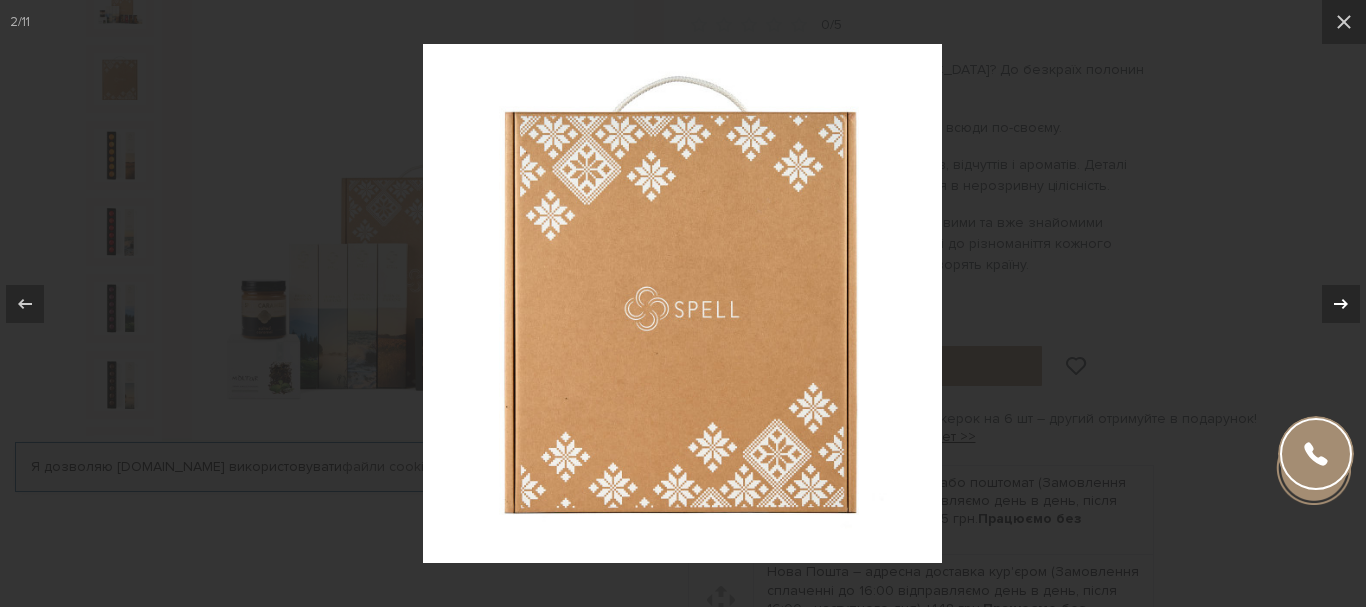 click 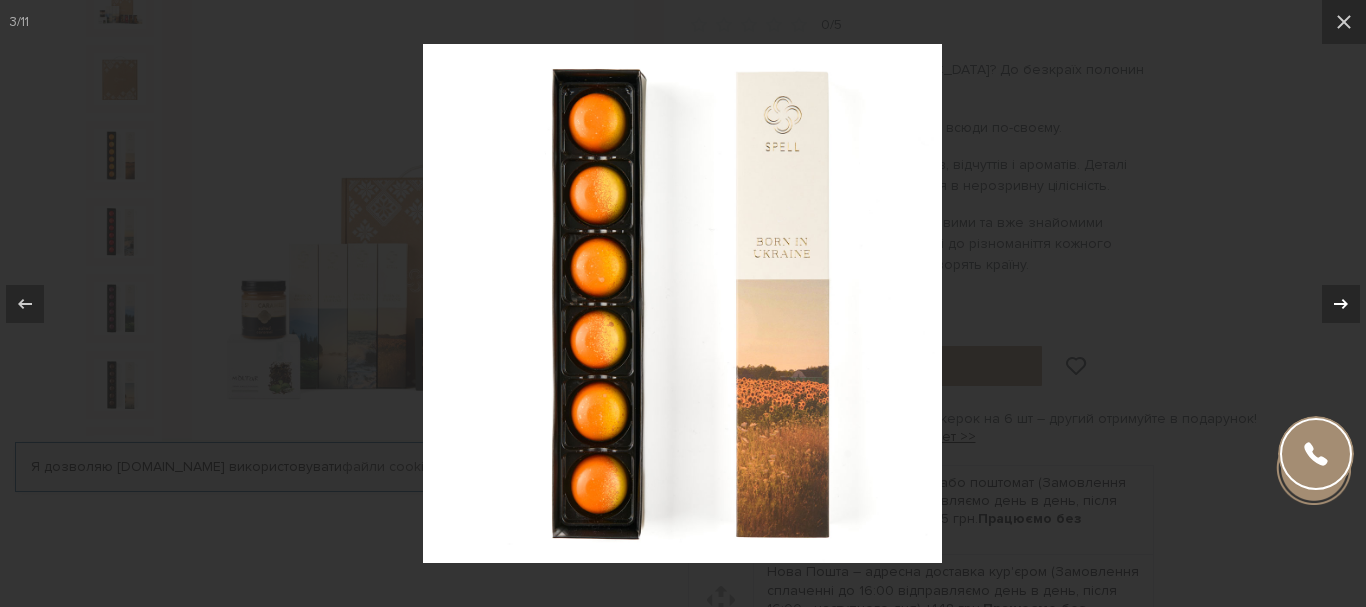 click 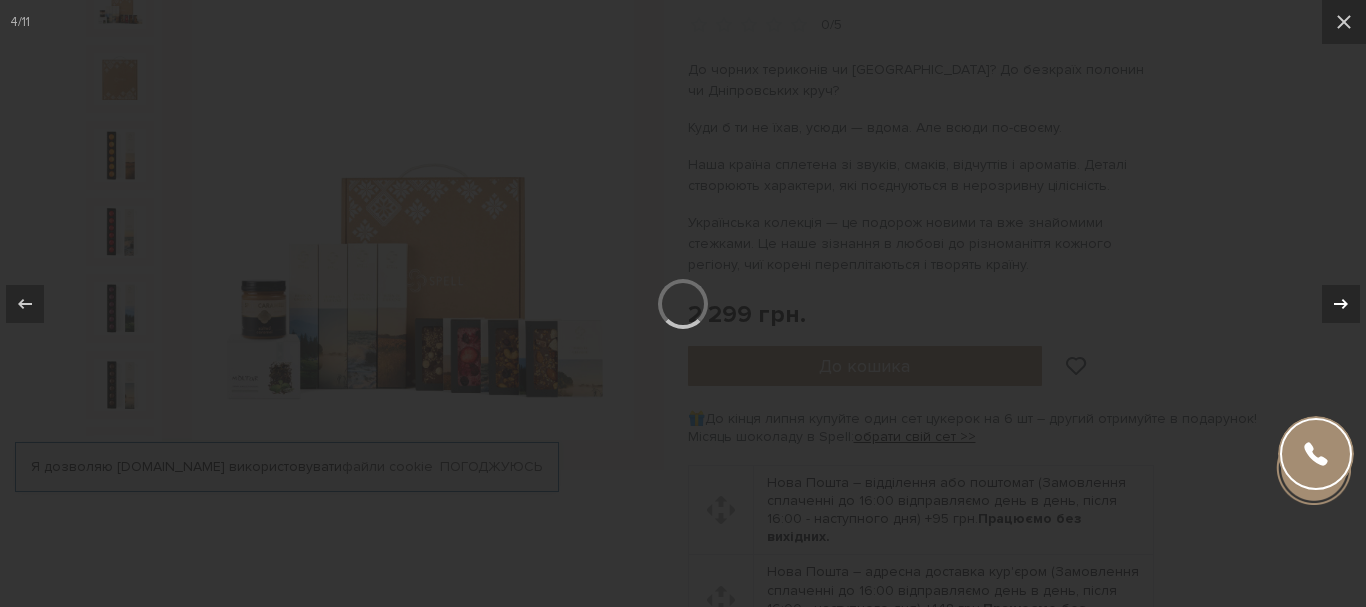 click 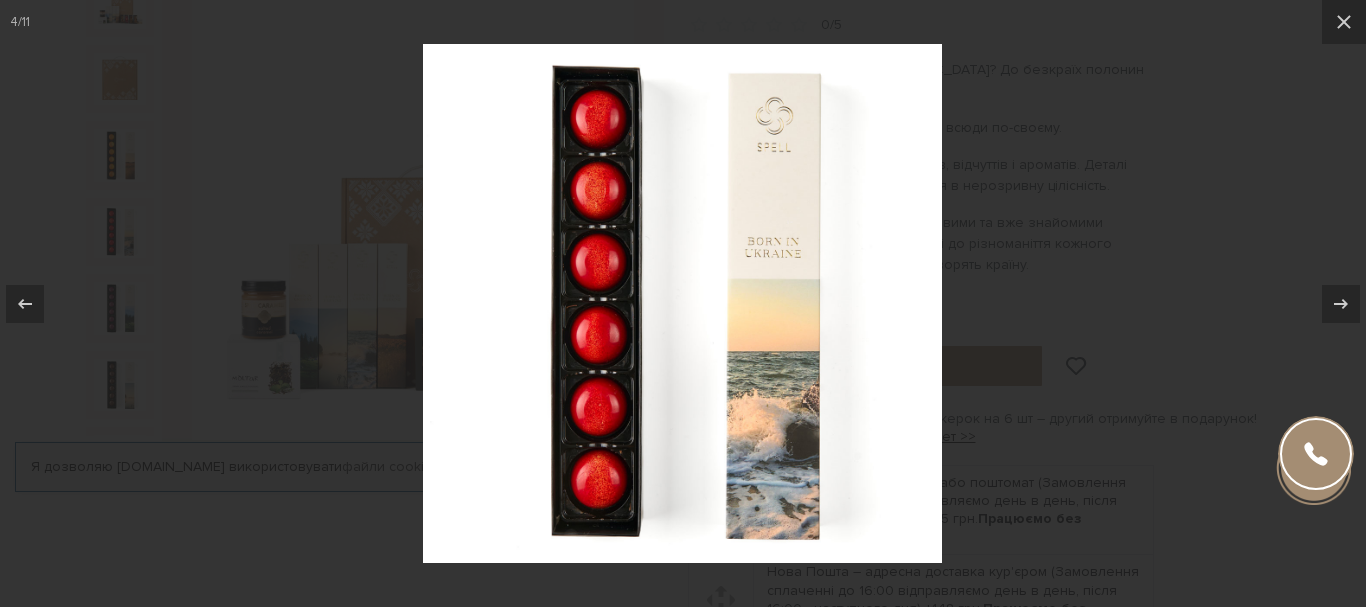 click at bounding box center (683, 303) 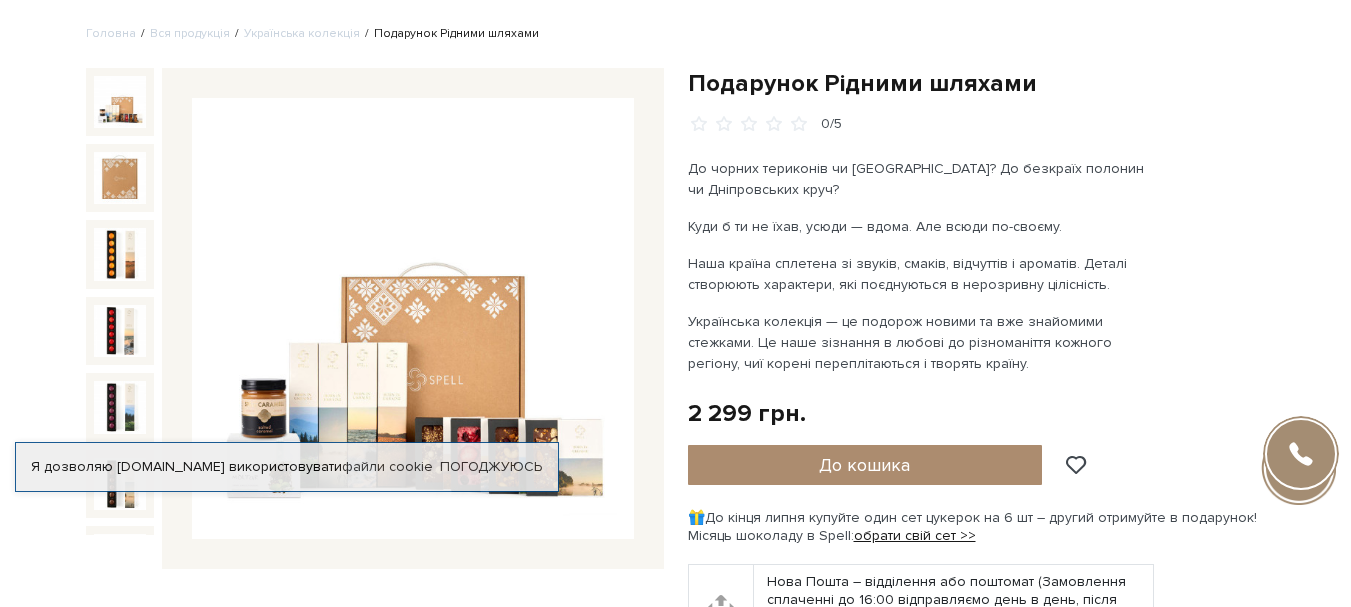 scroll, scrollTop: 200, scrollLeft: 0, axis: vertical 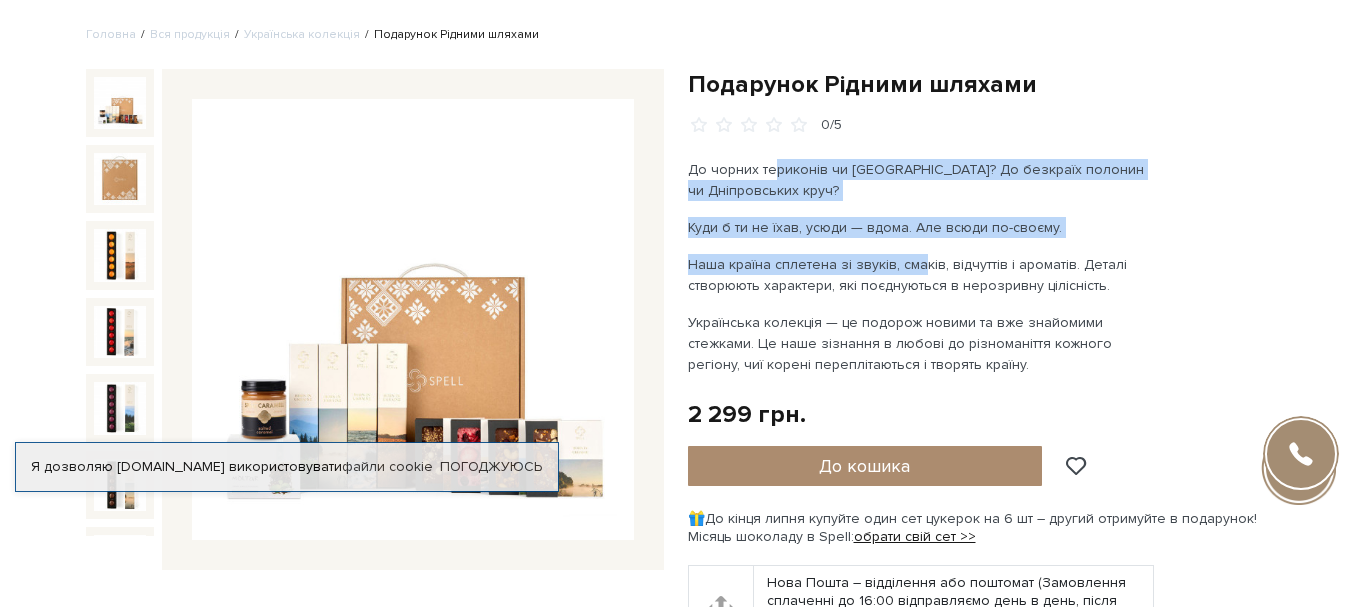 drag, startPoint x: 919, startPoint y: 271, endPoint x: 772, endPoint y: 171, distance: 177.7892 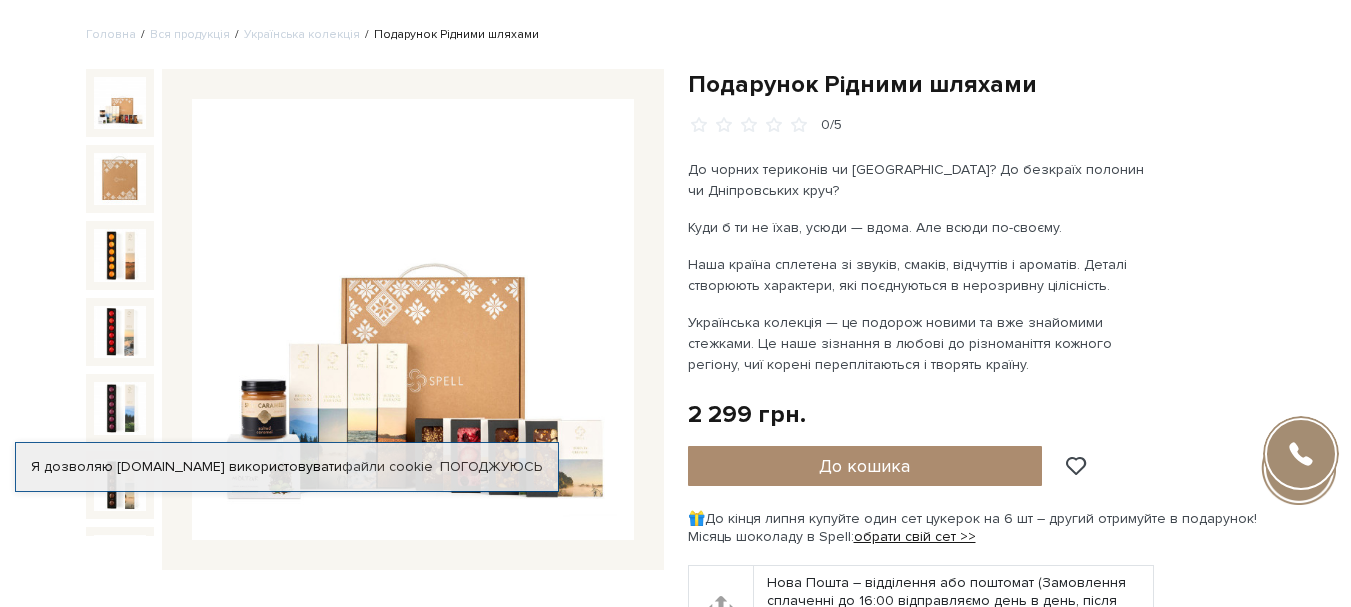 click on "Наша країна сплетена зі звуків, смаків, відчуттів і ароматів. Деталі створюють характери, які поєднуються в нерозривну цілісність." at bounding box center [922, 275] 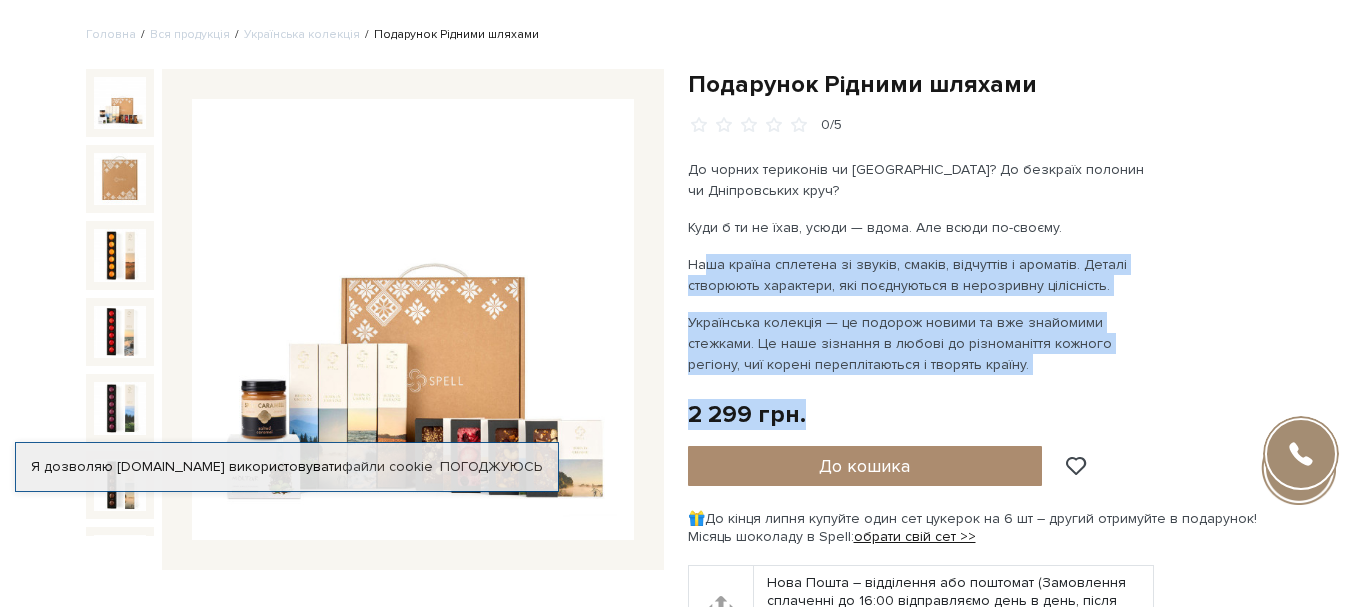 drag, startPoint x: 738, startPoint y: 314, endPoint x: 710, endPoint y: 254, distance: 66.211784 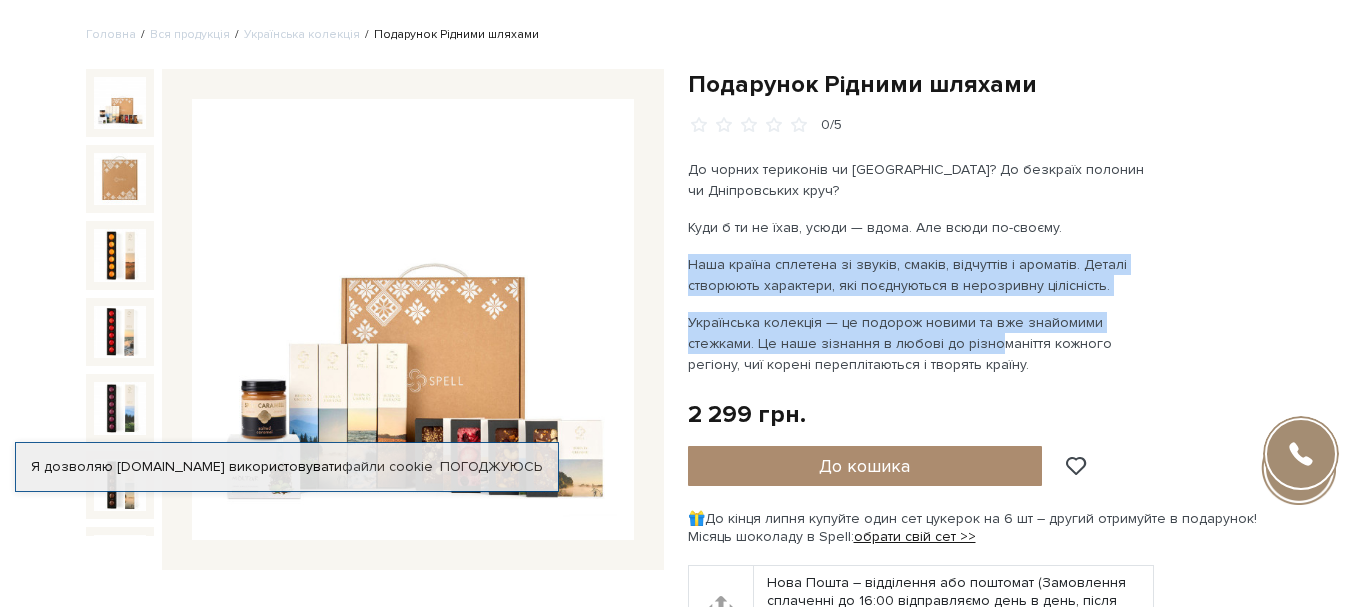 drag, startPoint x: 857, startPoint y: 339, endPoint x: 678, endPoint y: 259, distance: 196.06377 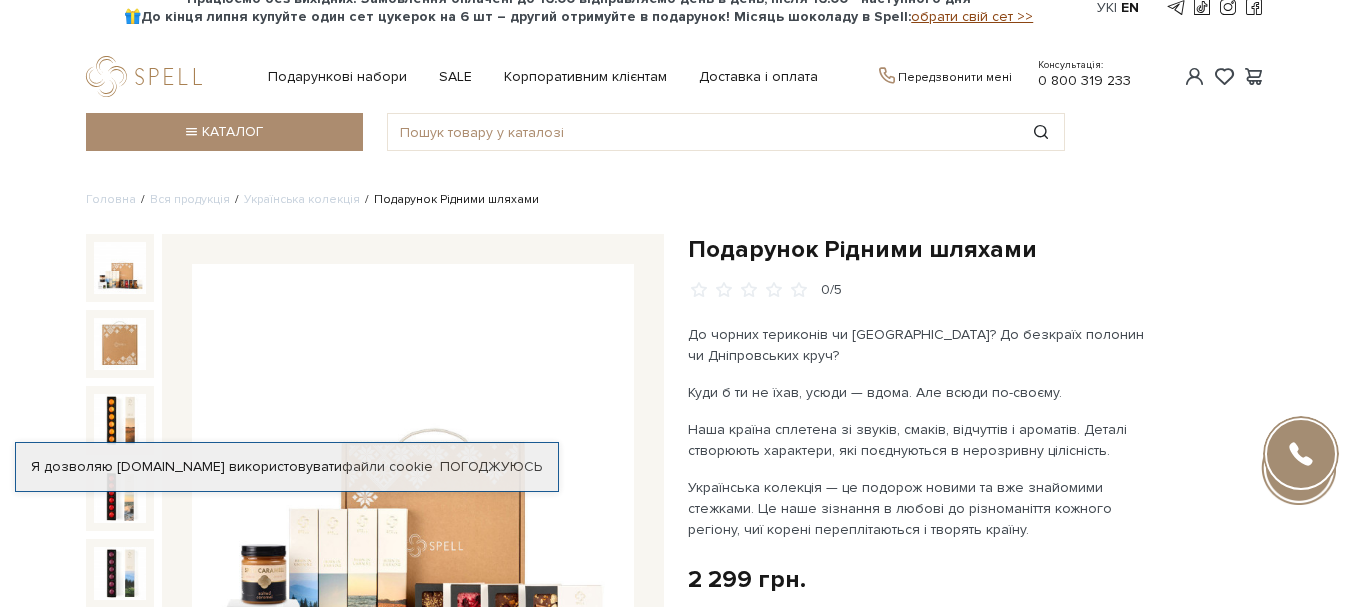 scroll, scrollTop: 0, scrollLeft: 0, axis: both 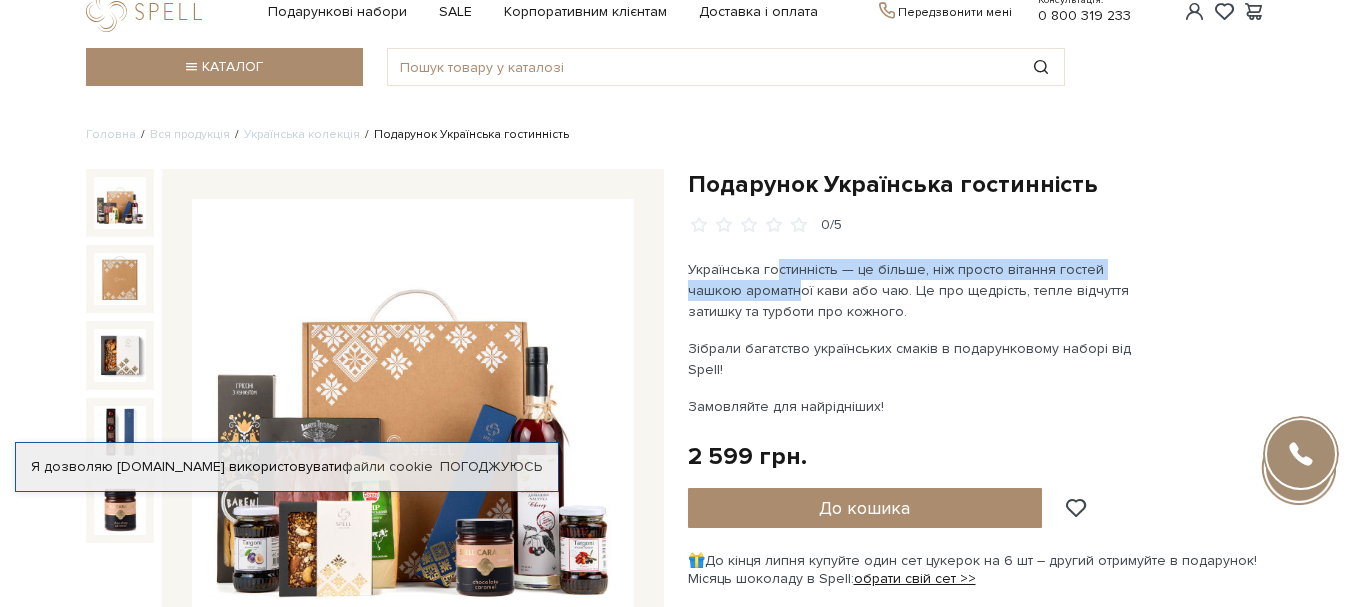 drag, startPoint x: 769, startPoint y: 280, endPoint x: 733, endPoint y: 282, distance: 36.05551 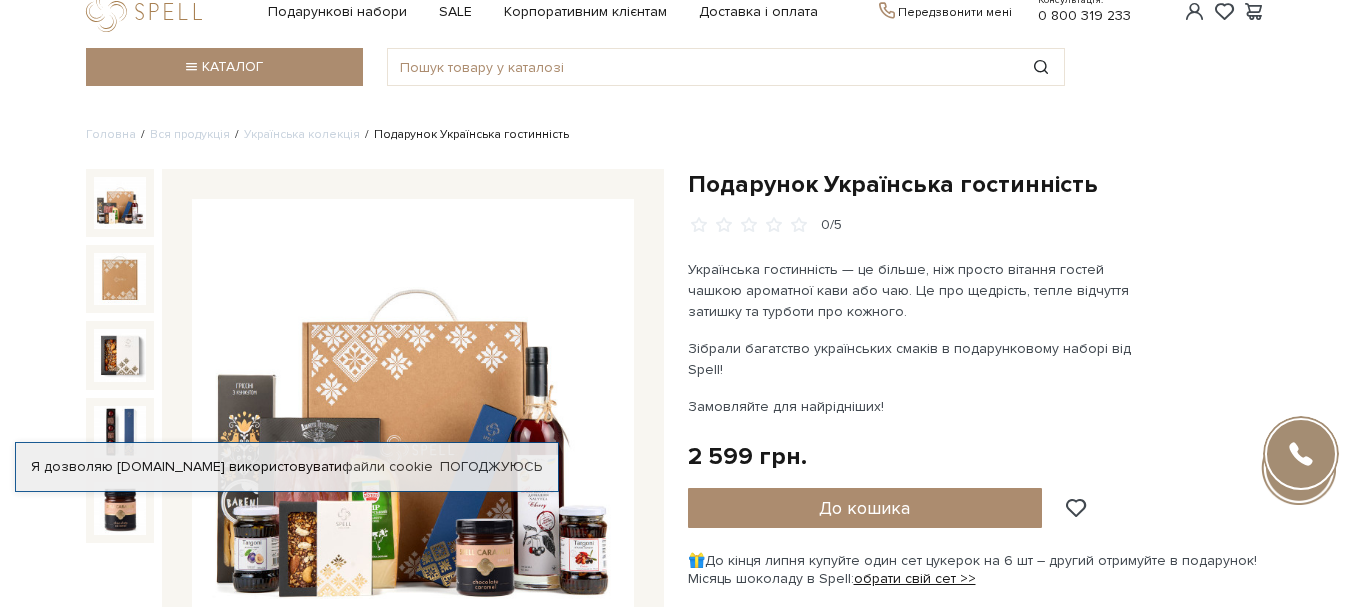 click on "Українська гостинність — це більше, ніж просто вітання гостей чашкою ароматної кави або чаю. Це про щедрість, тепле відчуття затишку та турботи про кожного.
Зібрали багатство українських смаків в подарунковому наборі від Spell!
Замовляйте для найрідніших!" at bounding box center (922, 338) 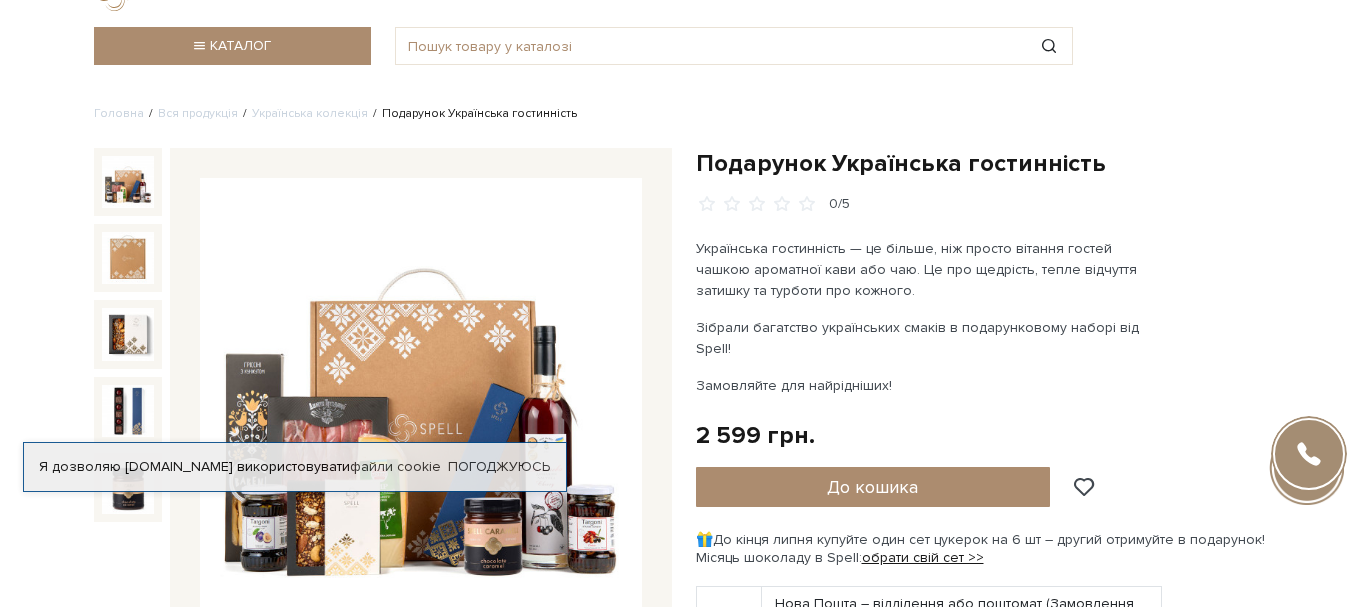 scroll, scrollTop: 400, scrollLeft: 0, axis: vertical 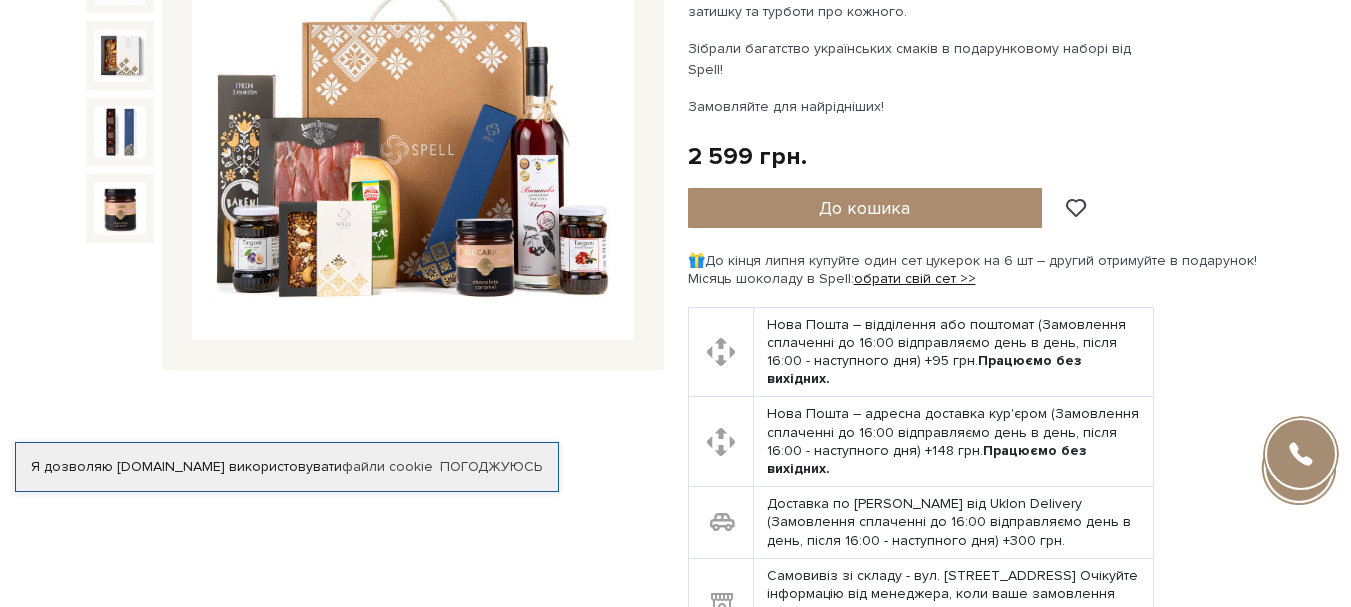 click at bounding box center [413, 120] 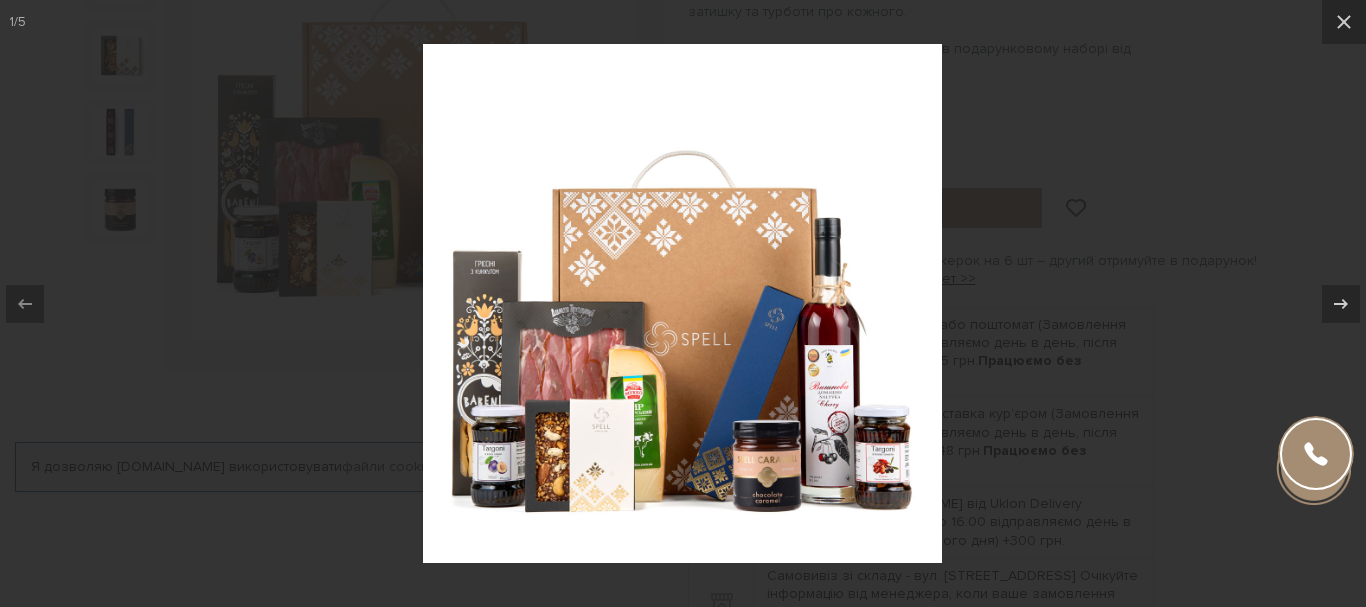 click at bounding box center (682, 303) 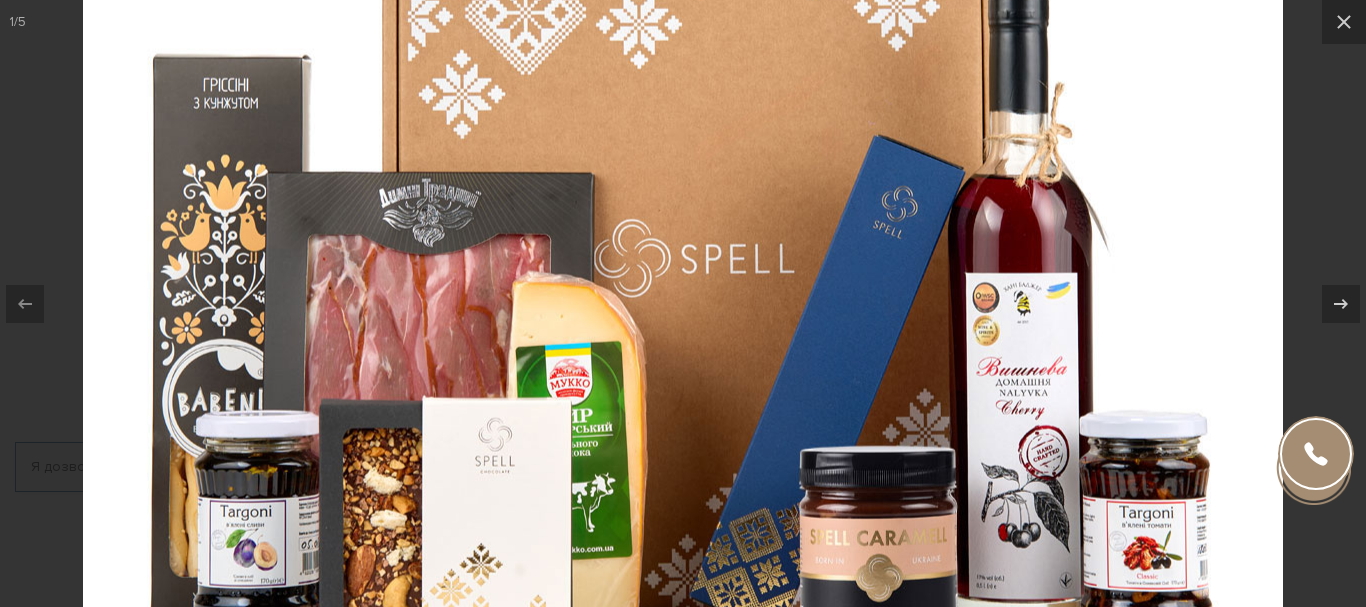 drag, startPoint x: 891, startPoint y: 461, endPoint x: 887, endPoint y: 403, distance: 58.137768 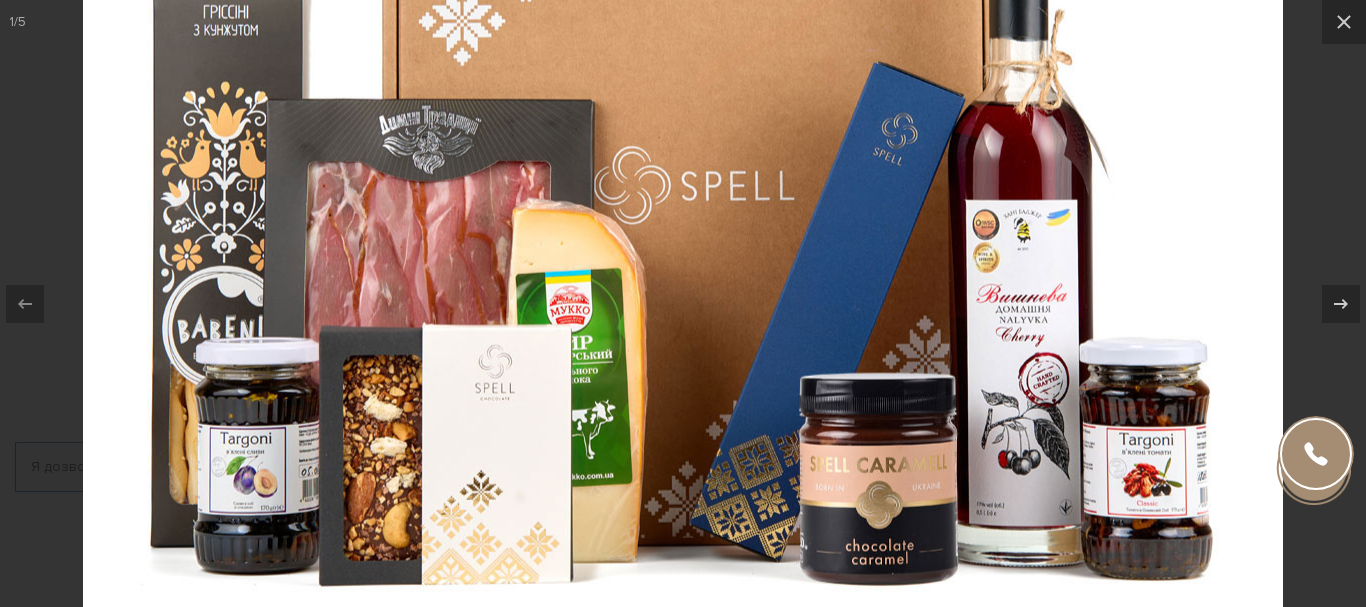 drag, startPoint x: 867, startPoint y: 442, endPoint x: 864, endPoint y: 374, distance: 68.06615 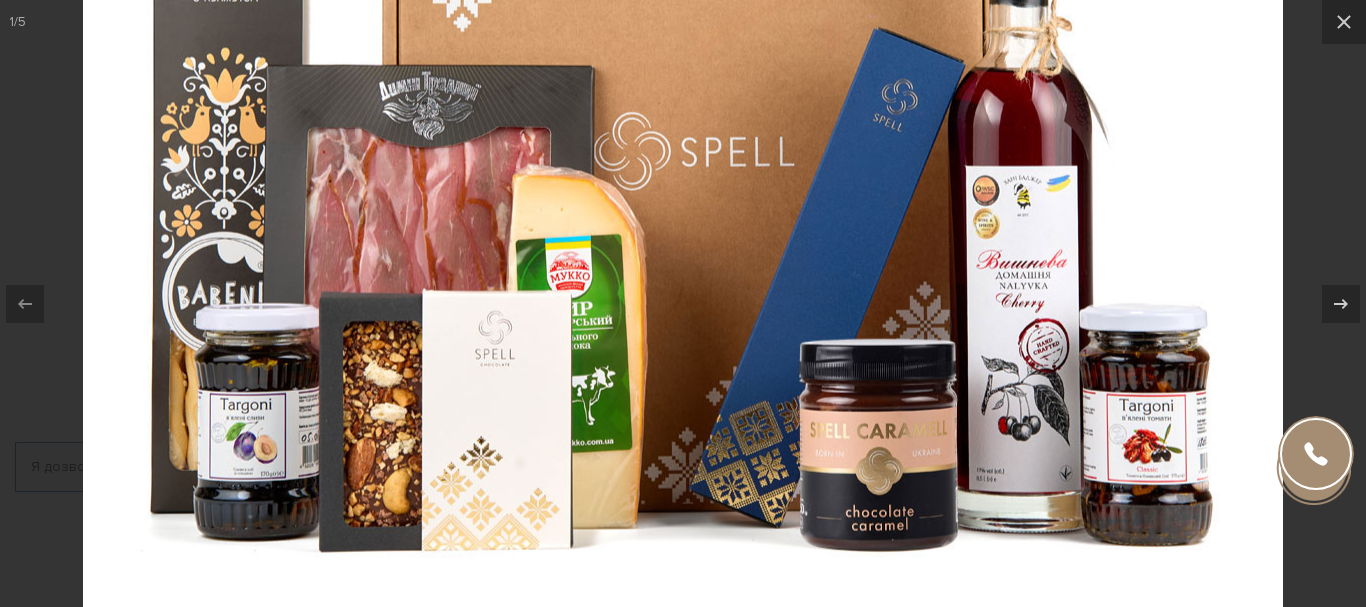 drag, startPoint x: 644, startPoint y: 428, endPoint x: 639, endPoint y: 399, distance: 29.427877 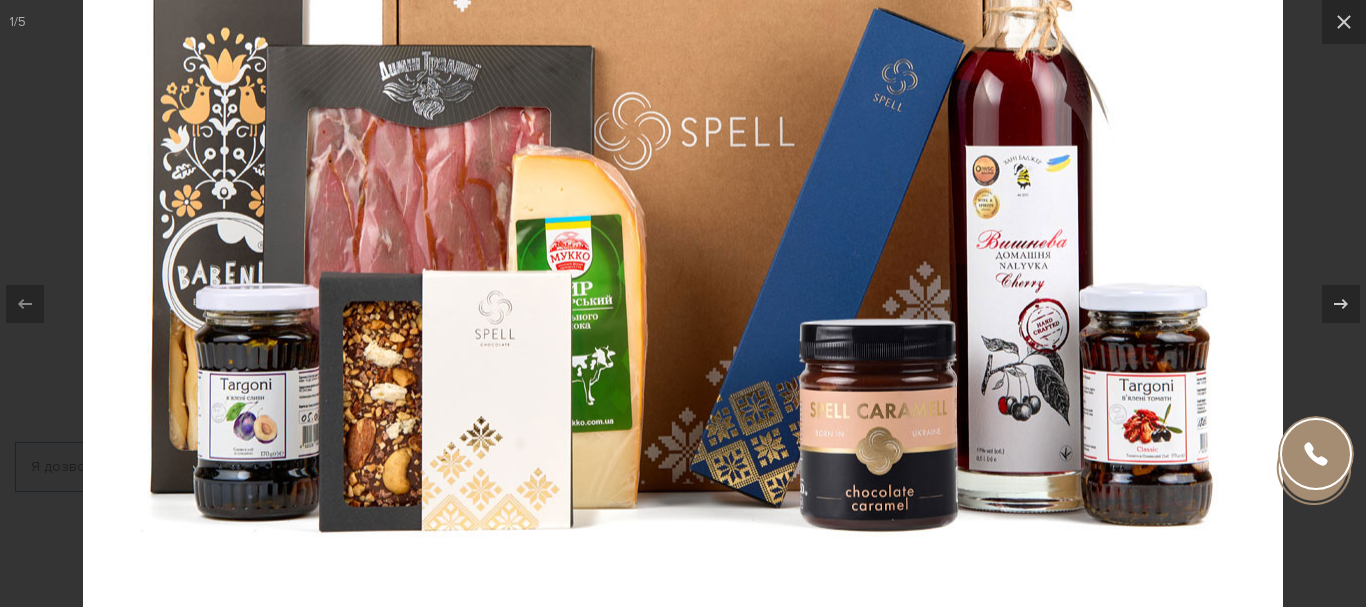 drag, startPoint x: 723, startPoint y: 481, endPoint x: 720, endPoint y: 460, distance: 21.213203 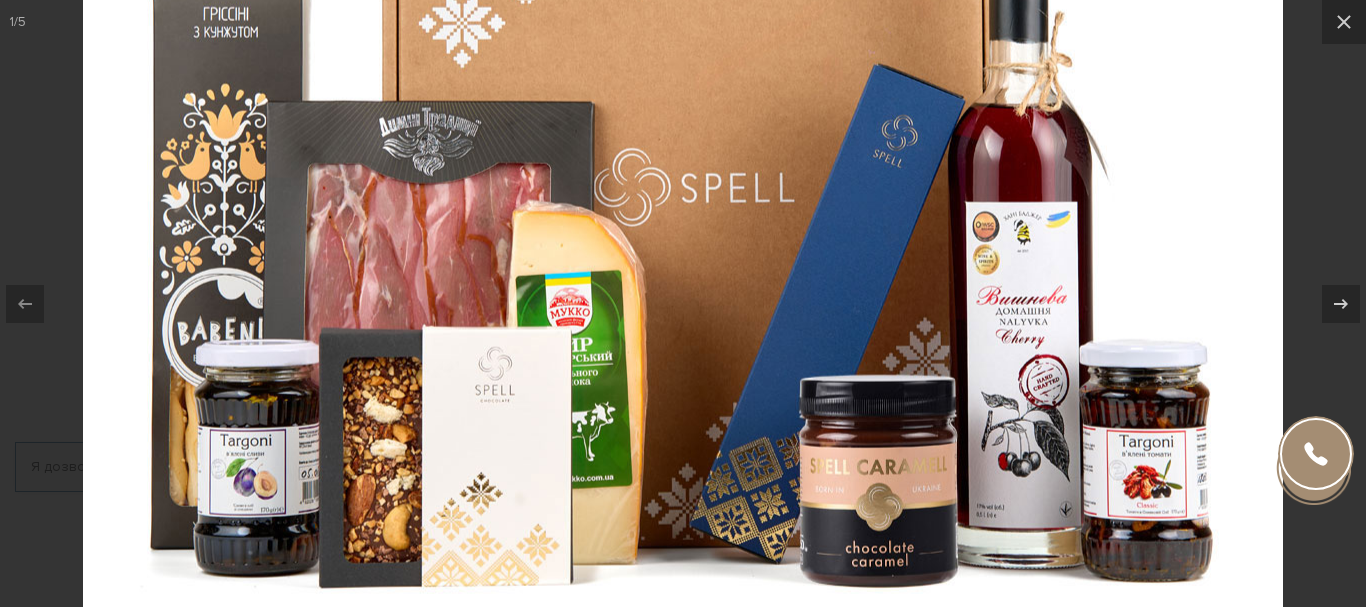 drag, startPoint x: 621, startPoint y: 436, endPoint x: 702, endPoint y: 492, distance: 98.47334 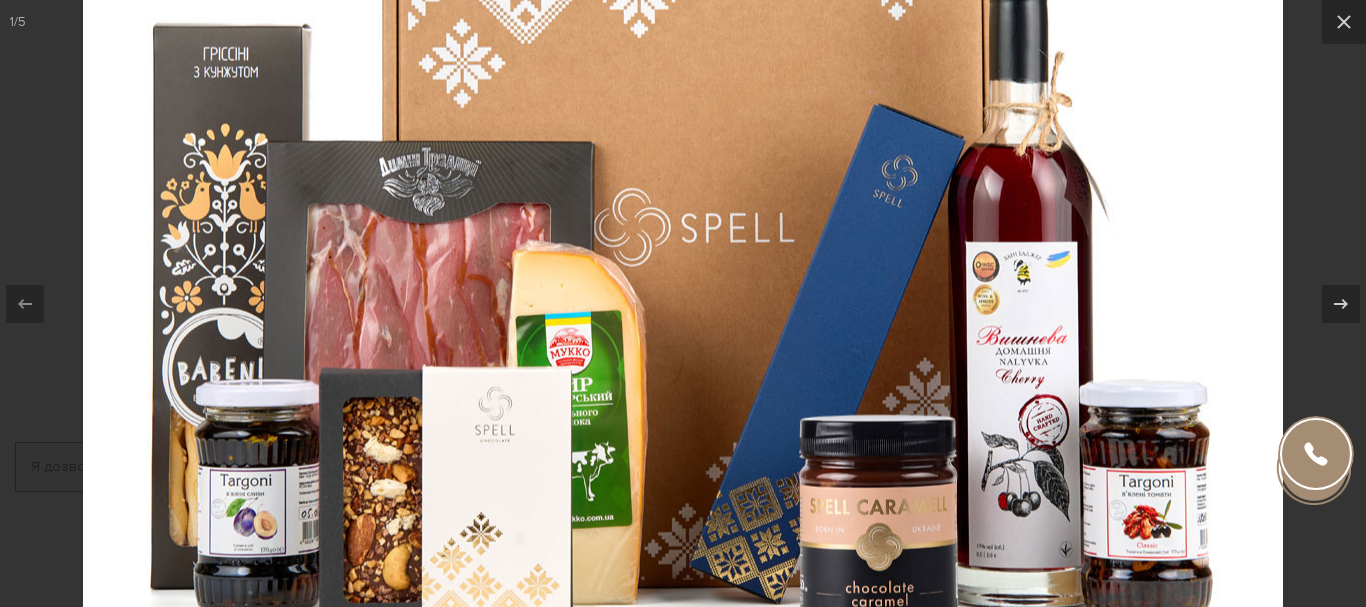 drag, startPoint x: 563, startPoint y: 321, endPoint x: 577, endPoint y: 366, distance: 47.127487 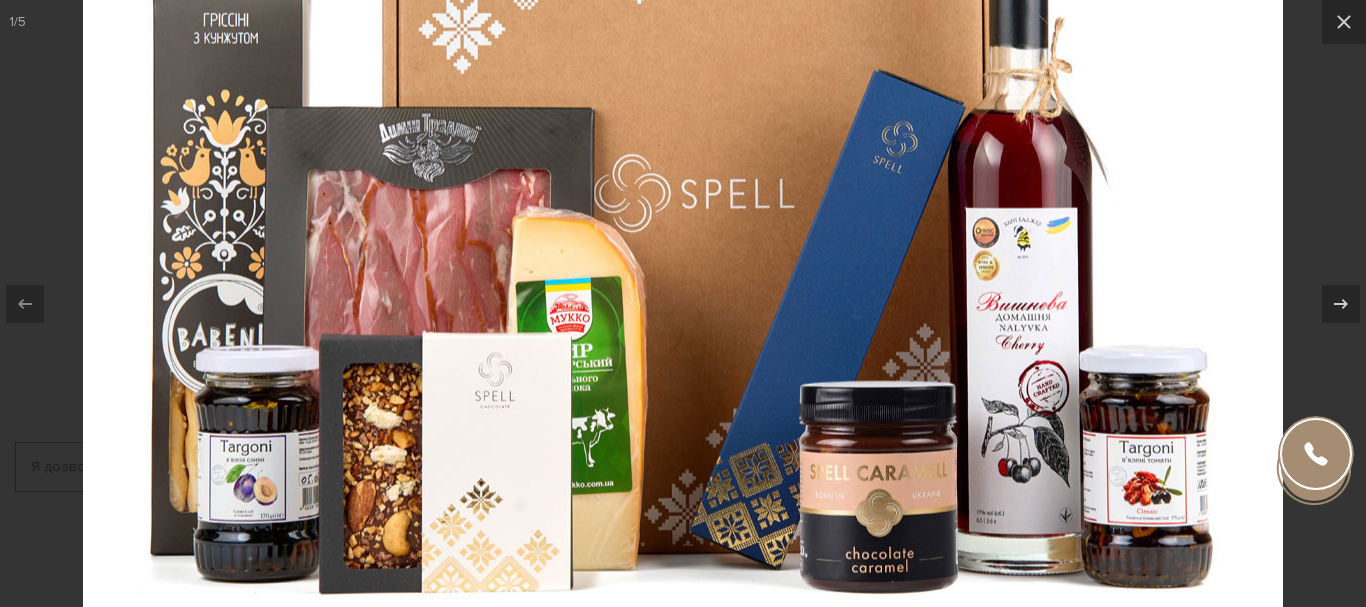 drag, startPoint x: 537, startPoint y: 437, endPoint x: 537, endPoint y: 401, distance: 36 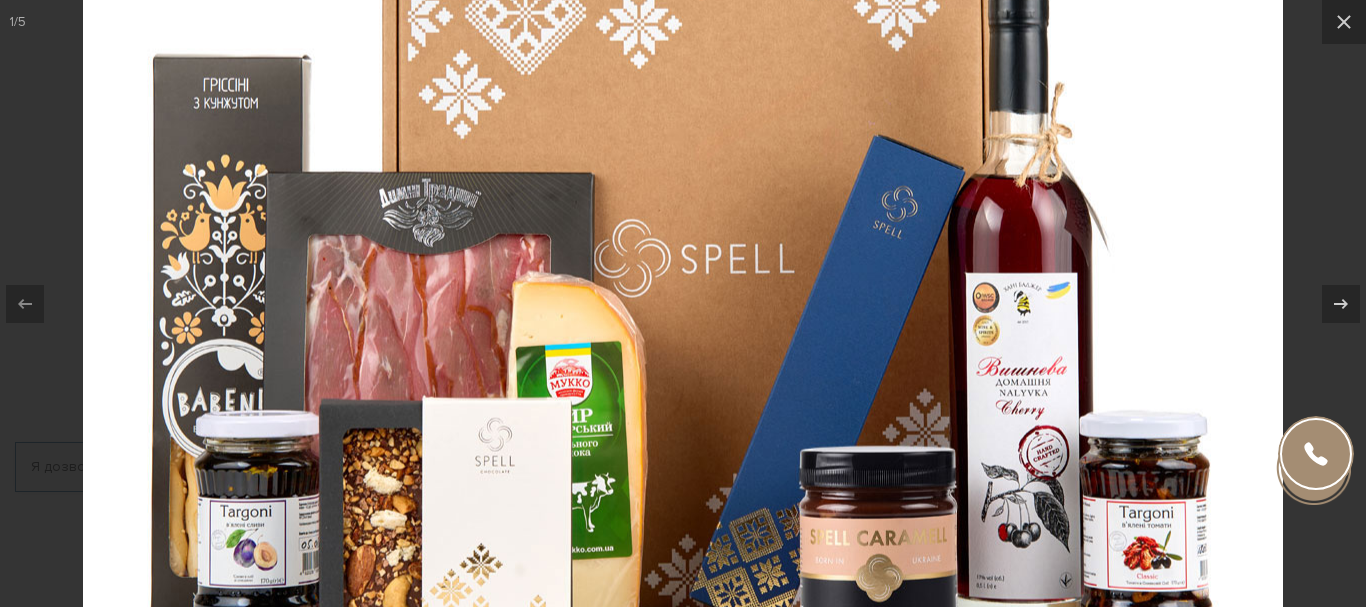 drag, startPoint x: 551, startPoint y: 316, endPoint x: 488, endPoint y: 383, distance: 91.967384 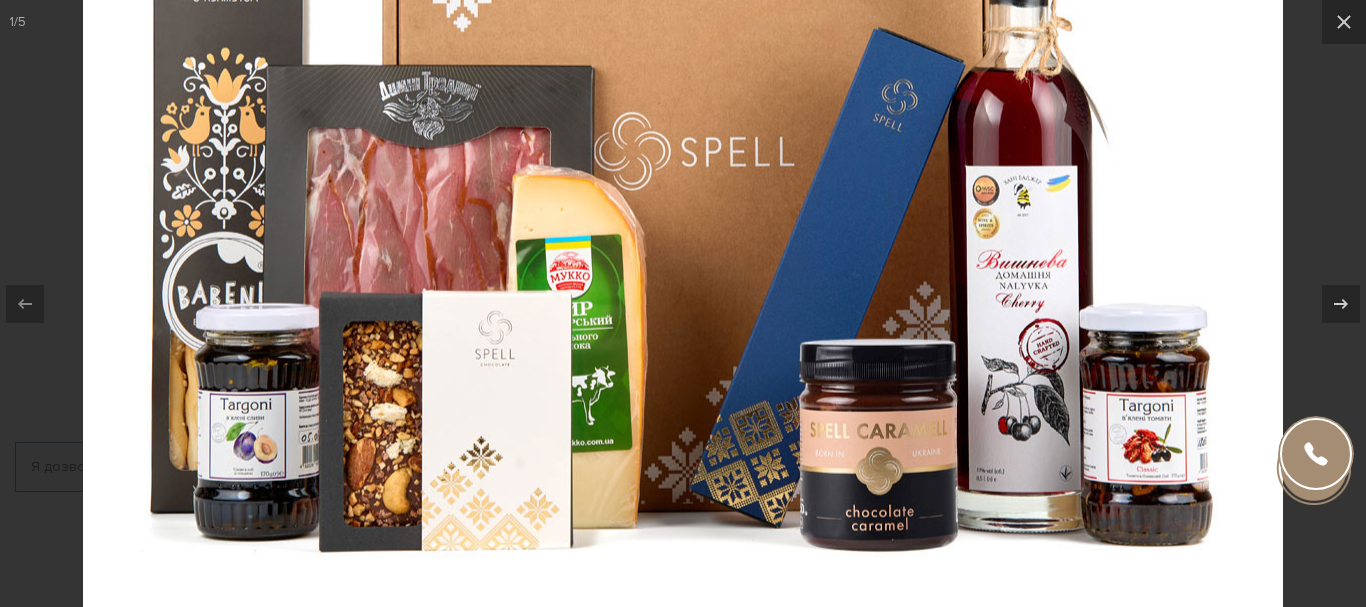 drag, startPoint x: 578, startPoint y: 281, endPoint x: 571, endPoint y: 167, distance: 114.21471 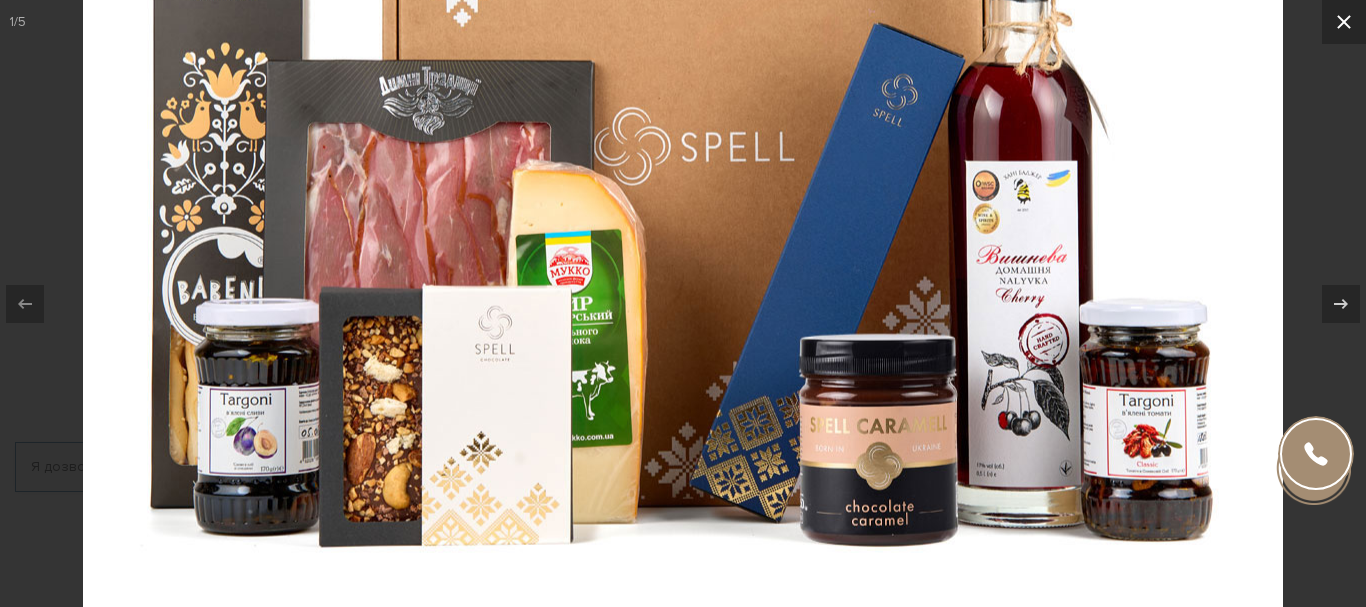 click 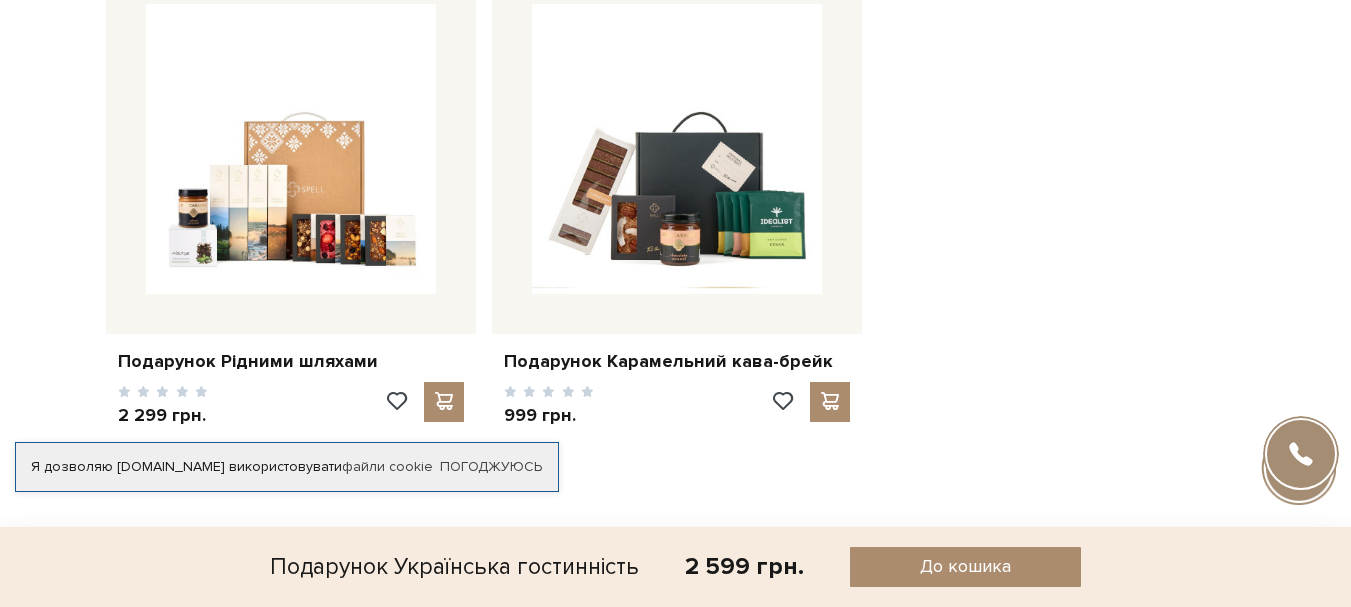 scroll, scrollTop: 3900, scrollLeft: 0, axis: vertical 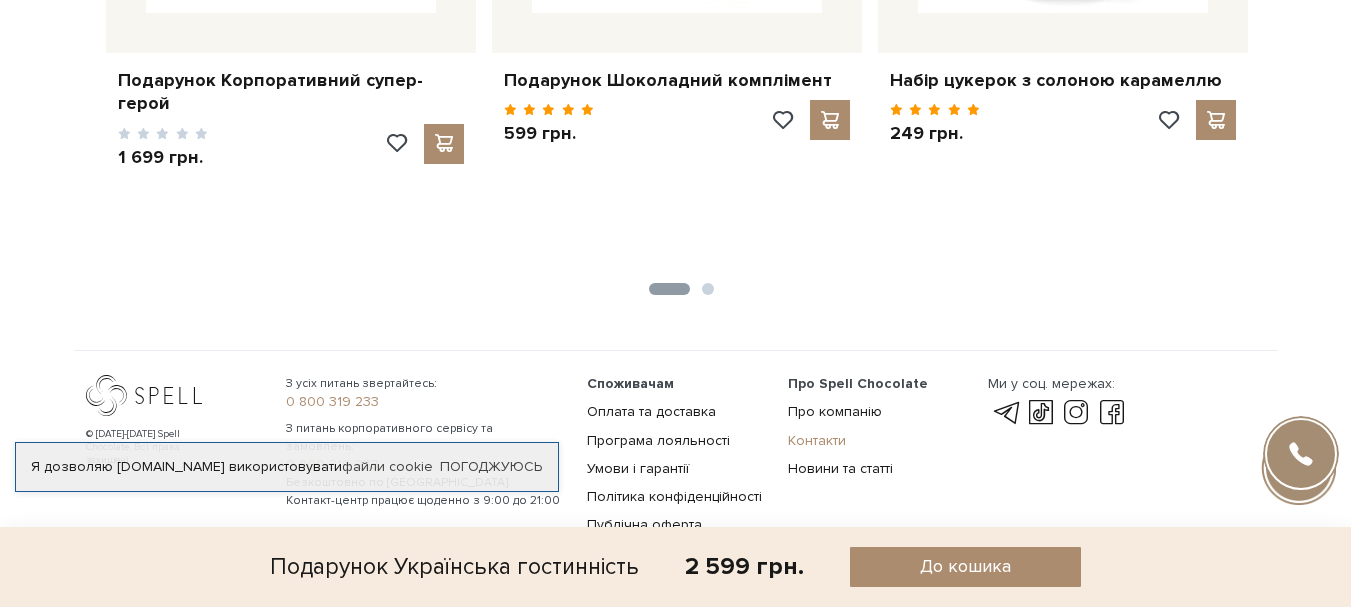 click on "Контакти" at bounding box center (817, 440) 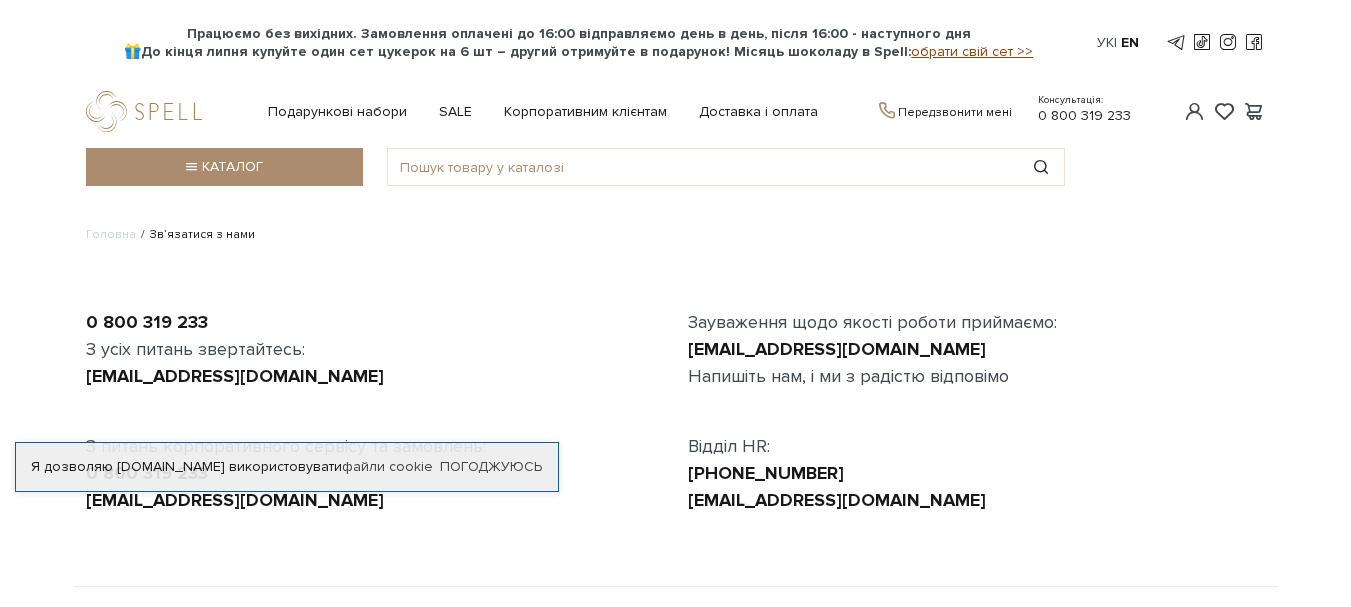 scroll, scrollTop: 0, scrollLeft: 0, axis: both 